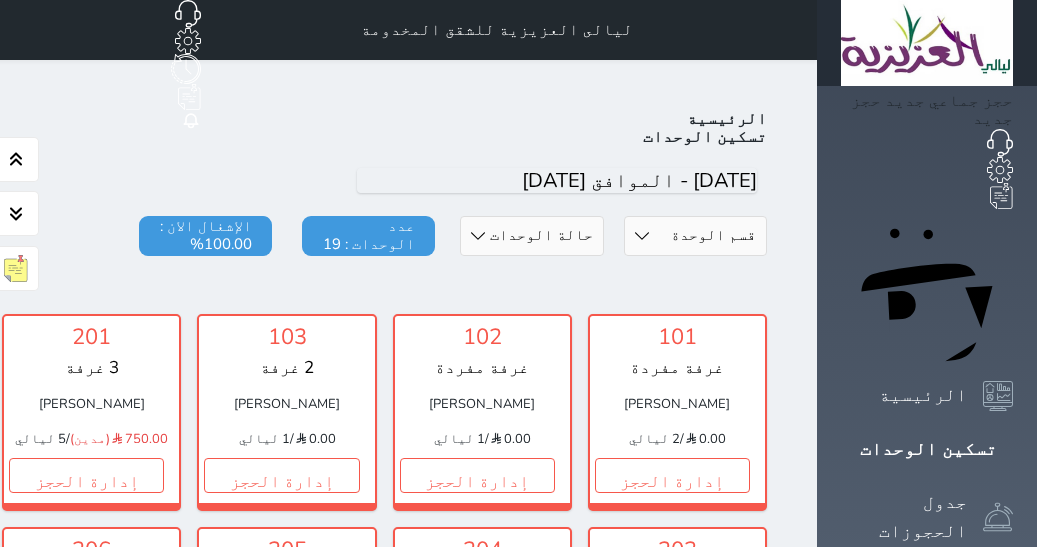 scroll, scrollTop: 738, scrollLeft: 0, axis: vertical 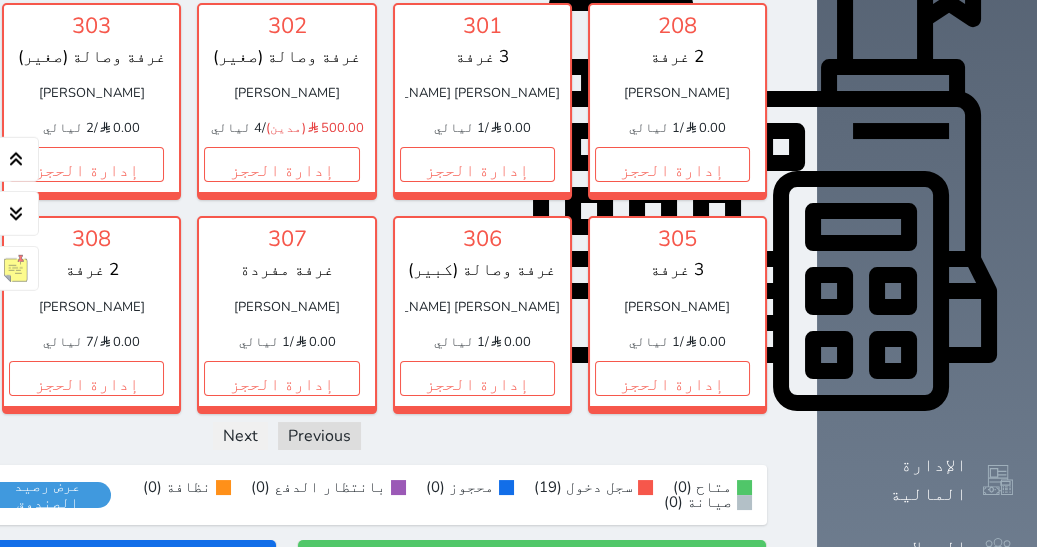 click on "305   3 غرفة
متعب بن رجاء الله [PERSON_NAME]
0.00
/   1 ليالي           إدارة الحجز" at bounding box center (677, 314) 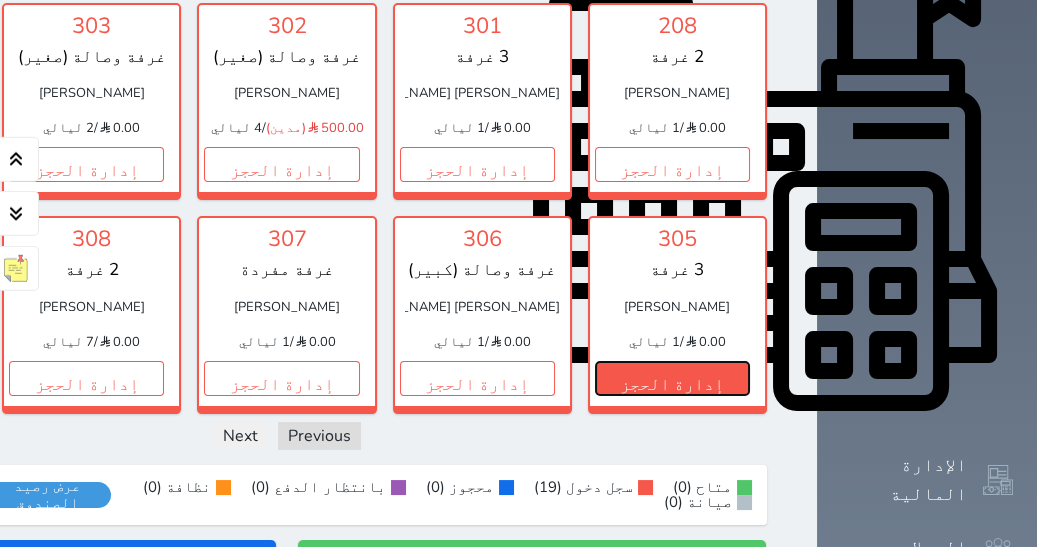 click on "إدارة الحجز" at bounding box center [672, 378] 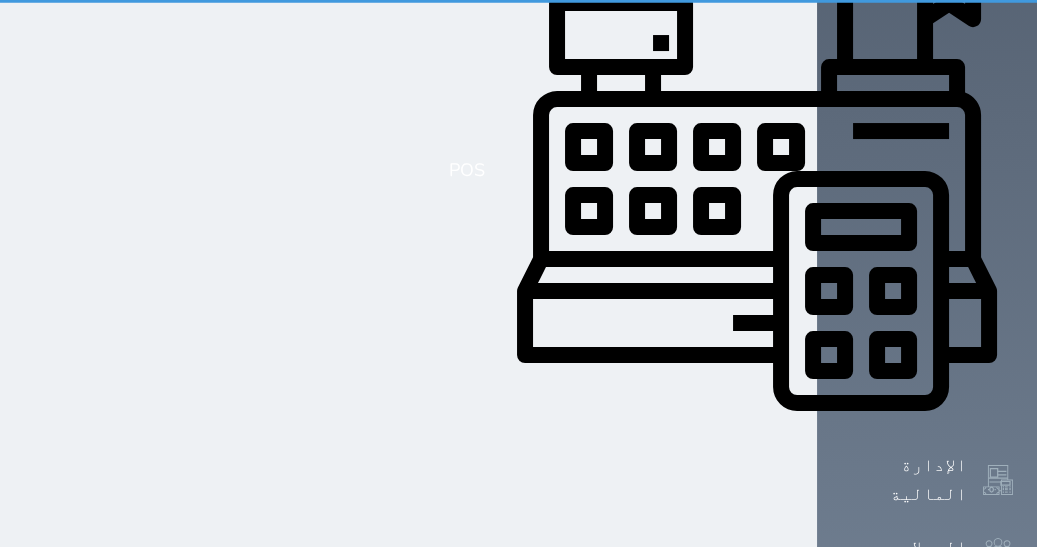 click on "إدارة الحجز" at bounding box center [672, 378] 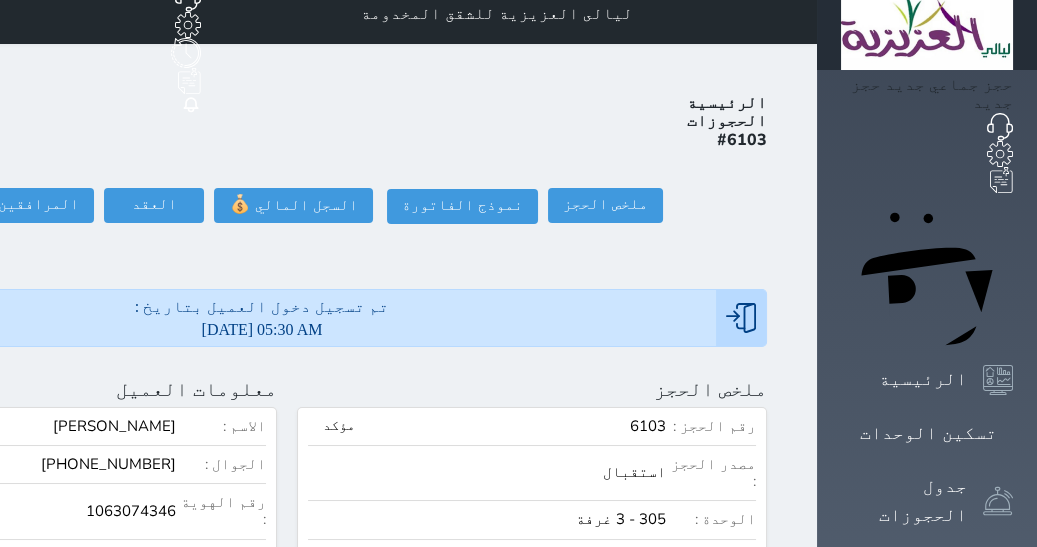 scroll, scrollTop: 0, scrollLeft: 0, axis: both 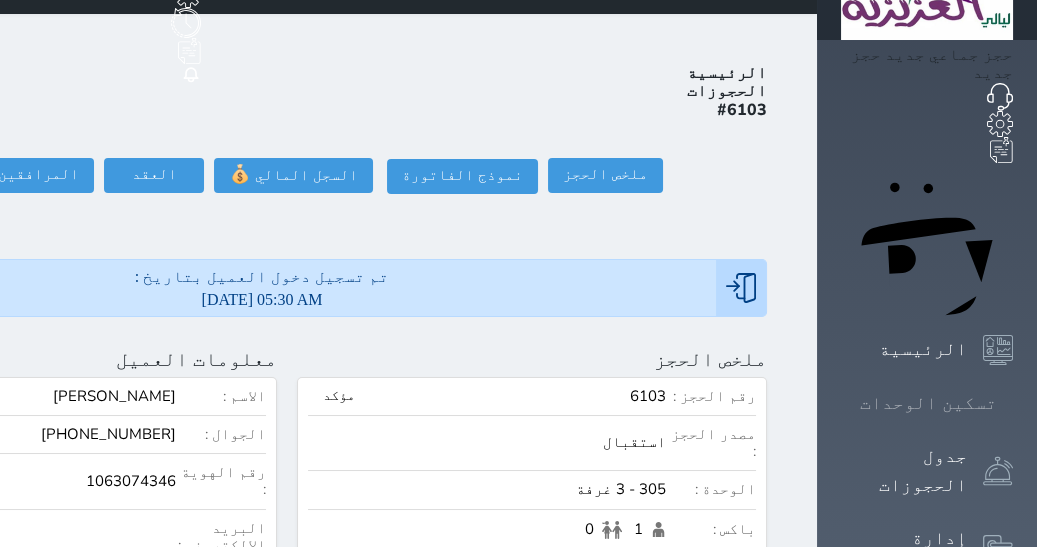 click on "تسكين الوحدات" at bounding box center (928, 403) 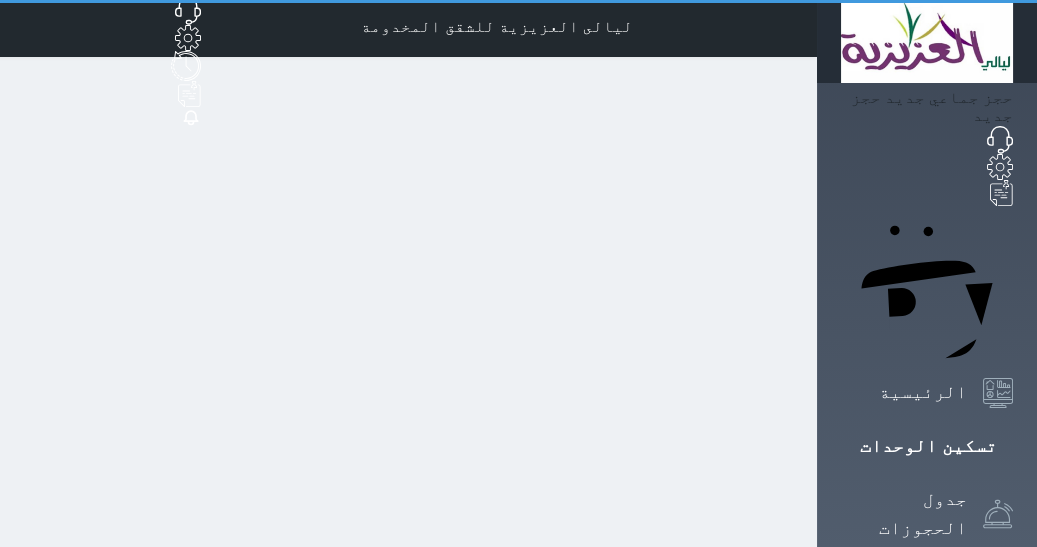 scroll, scrollTop: 0, scrollLeft: 0, axis: both 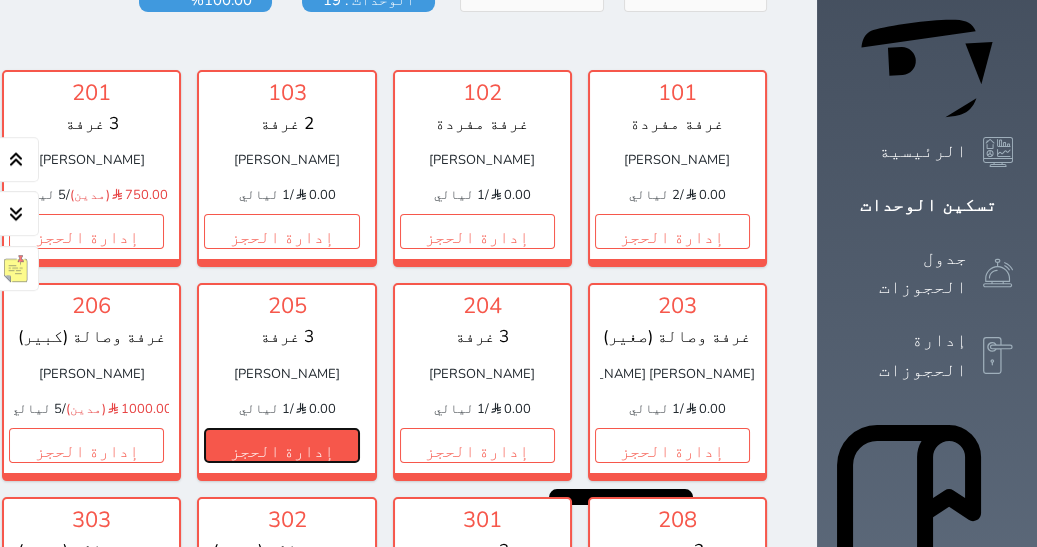 click on "إدارة الحجز" at bounding box center [281, 445] 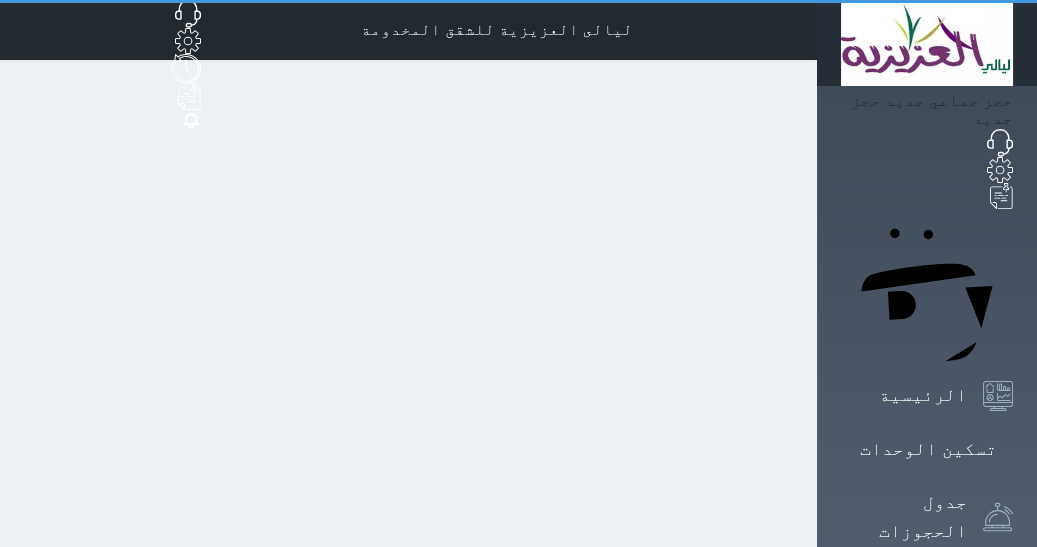 scroll, scrollTop: 0, scrollLeft: 0, axis: both 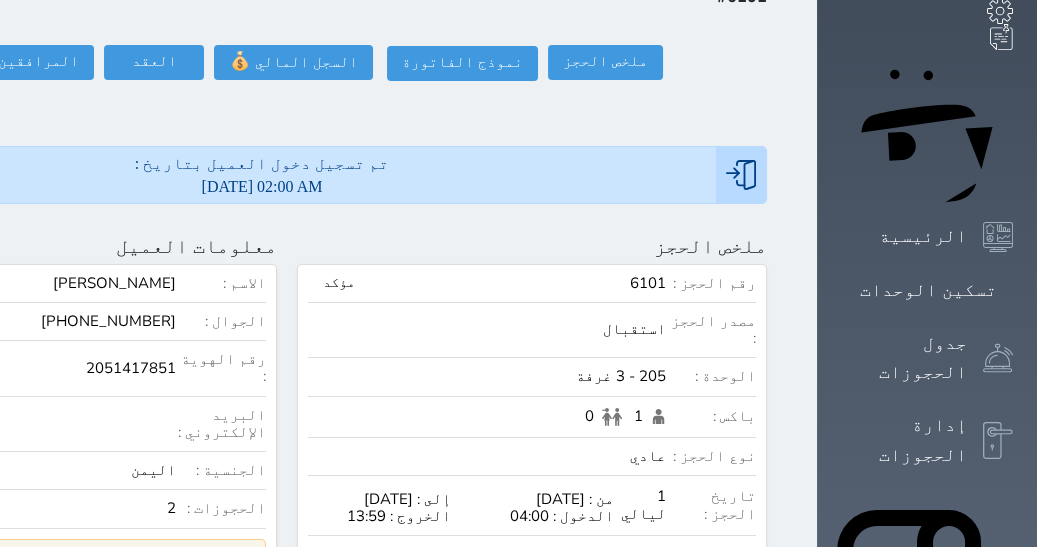 click on "عرض سجل الحجوزات السابقة" at bounding box center (42, 558) 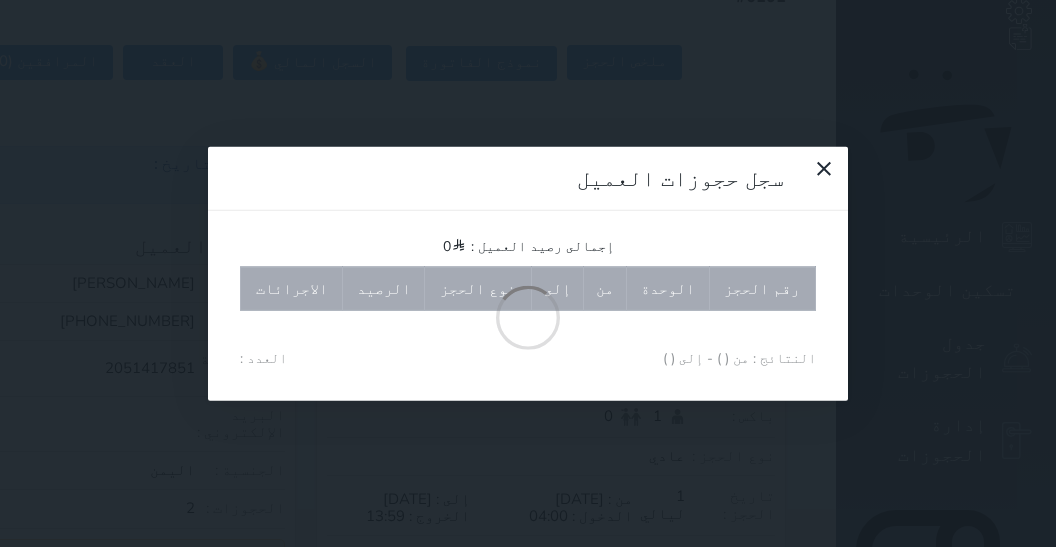 click on "سجل حجوزات العميل                    إجمالى رصيد العميل : 0      رقم الحجز   الوحدة   من   إلى   نوع الحجز   الرصيد   الاجرائات         النتائج  : من (  ) - إلى  (  )   العدد  :" at bounding box center (528, 273) 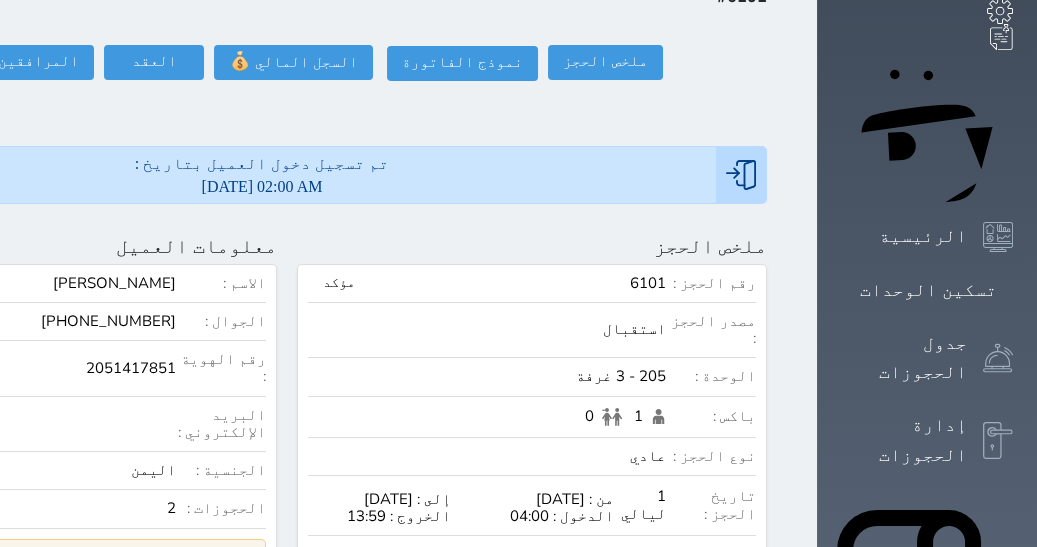 click on "عرض سجل الحجوزات السابقة" at bounding box center [42, 558] 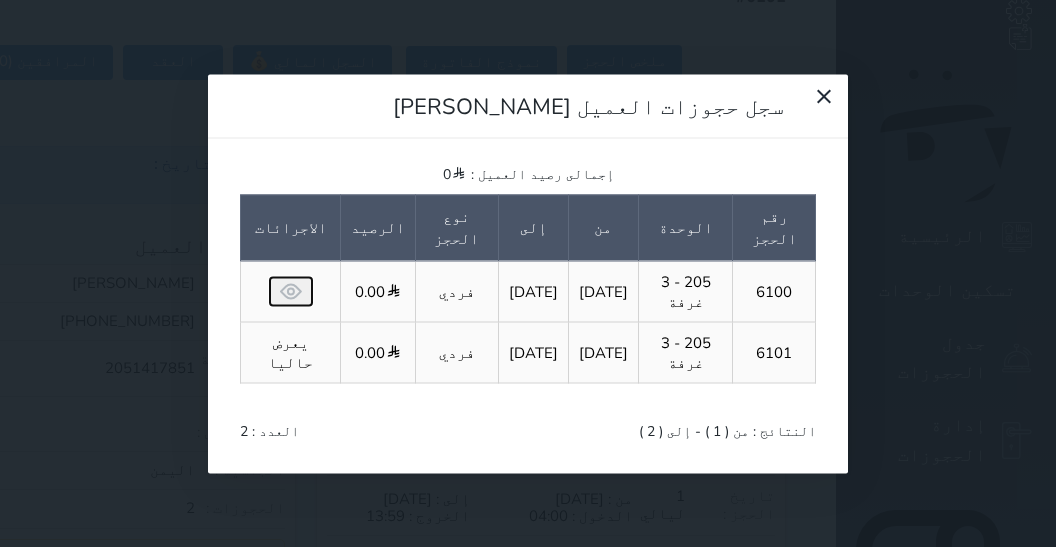 click at bounding box center (291, 291) 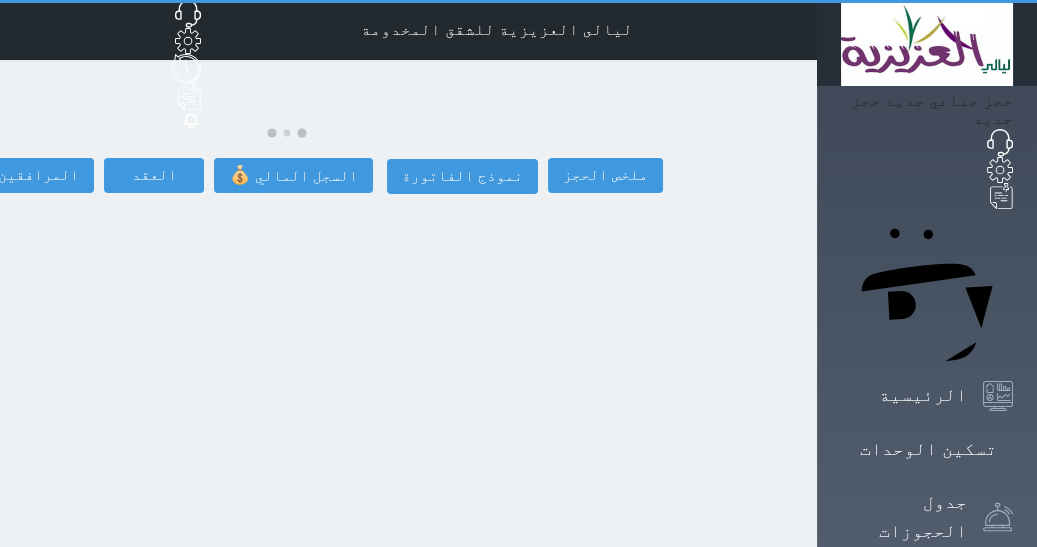 scroll, scrollTop: 0, scrollLeft: 0, axis: both 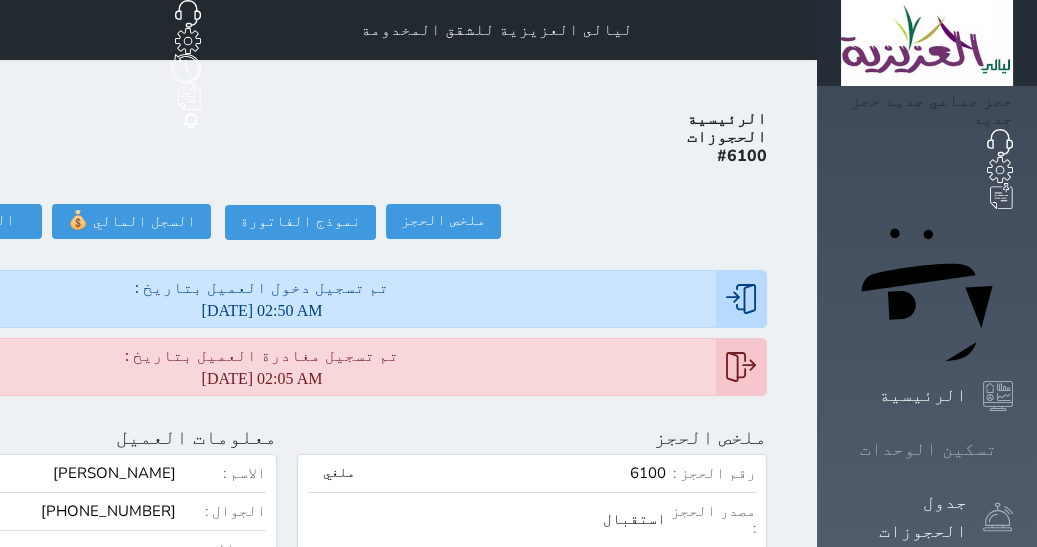 click on "تسكين الوحدات" at bounding box center [928, 449] 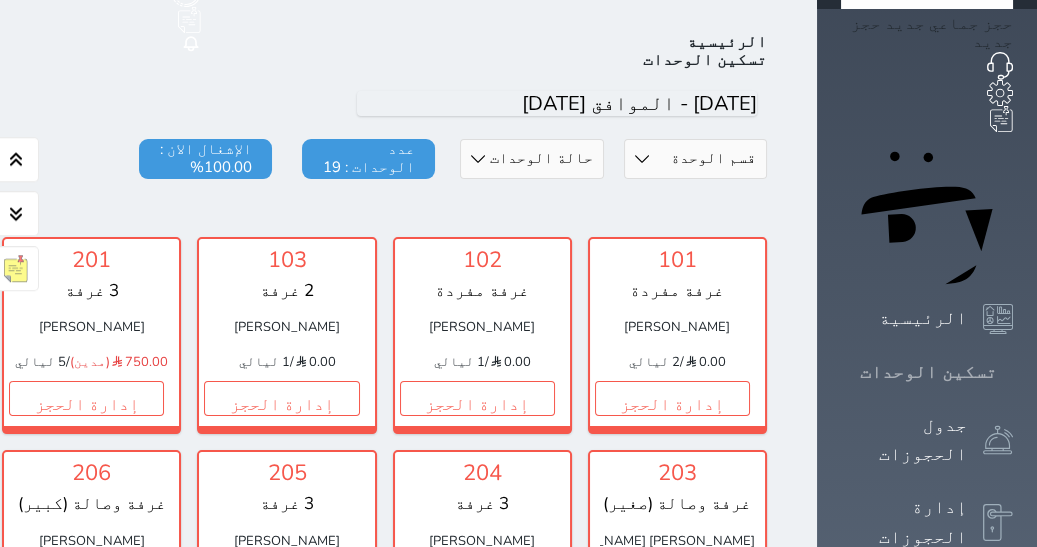 scroll, scrollTop: 77, scrollLeft: 0, axis: vertical 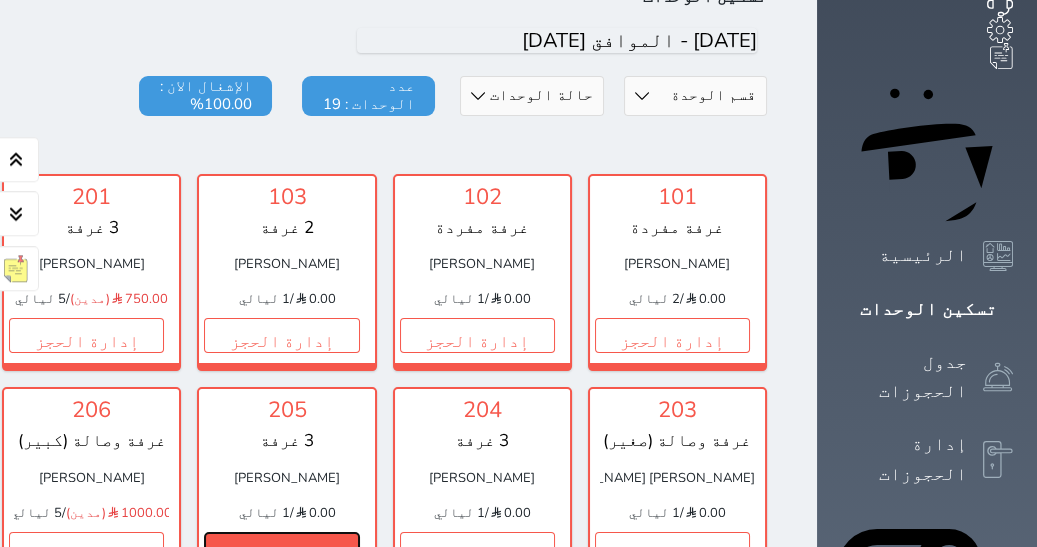 click on "إدارة الحجز" at bounding box center [281, 549] 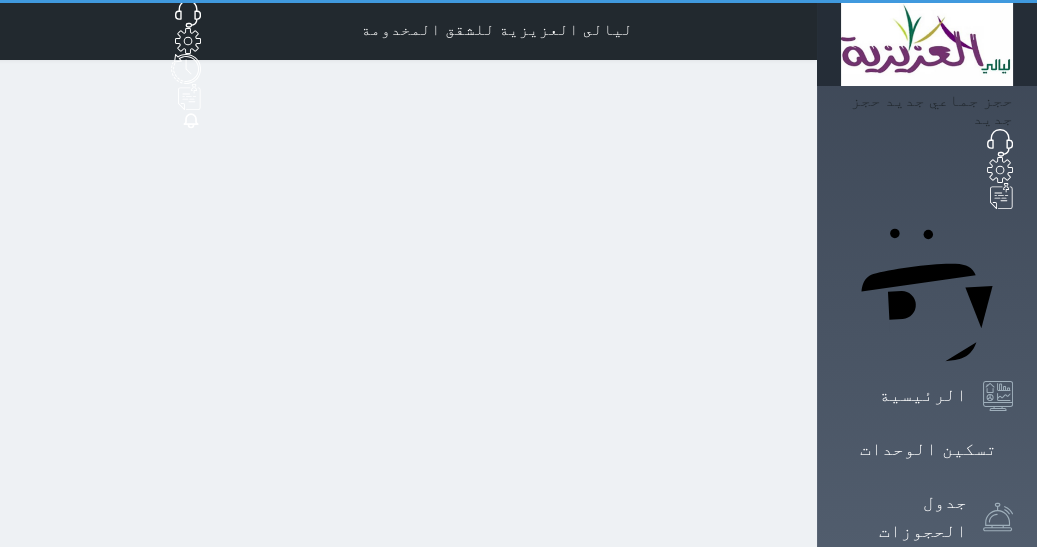 scroll, scrollTop: 0, scrollLeft: 0, axis: both 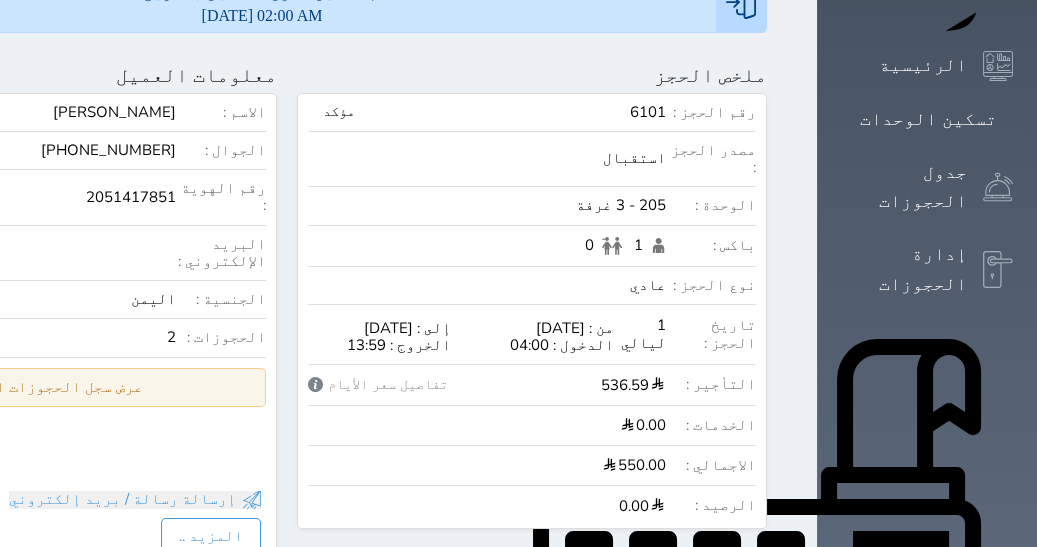 click on "عرض سجل الحجوزات السابقة" at bounding box center (42, 387) 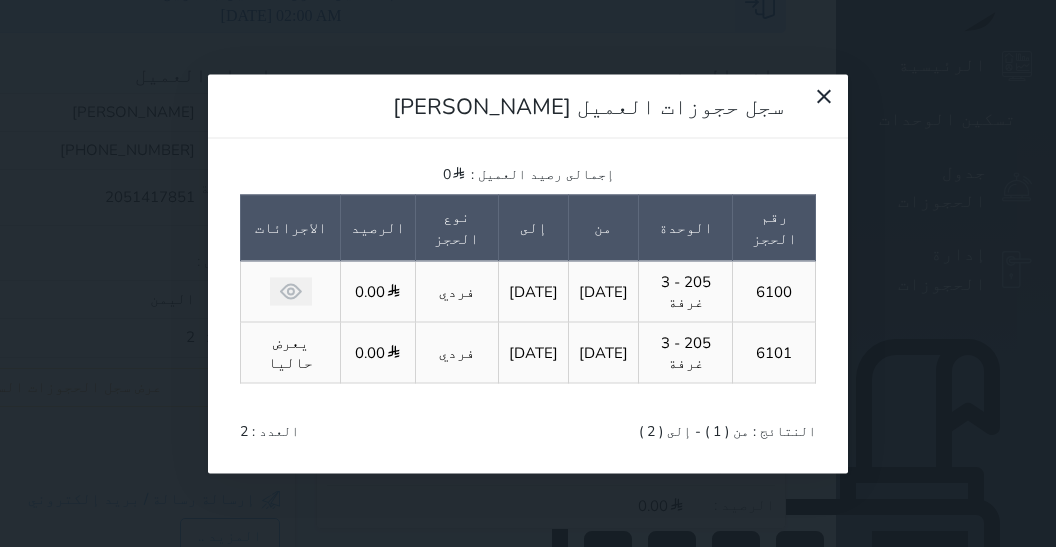 click on "سجل حجوزات العميل [PERSON_NAME]                   إجمالى رصيد العميل : 0      رقم الحجز   الوحدة   من   إلى   نوع الحجز   الرصيد   الاجرائات   6100   205 - 3 غرفة   [DATE]   [DATE]   فردي   0.00    6101   205 - 3 غرفة   [DATE]   [DATE]   فردي   0.00    يعرض حاليا       النتائج  : من ( 1 ) - إلى  ( 2 )   العدد  : 2" at bounding box center (528, 273) 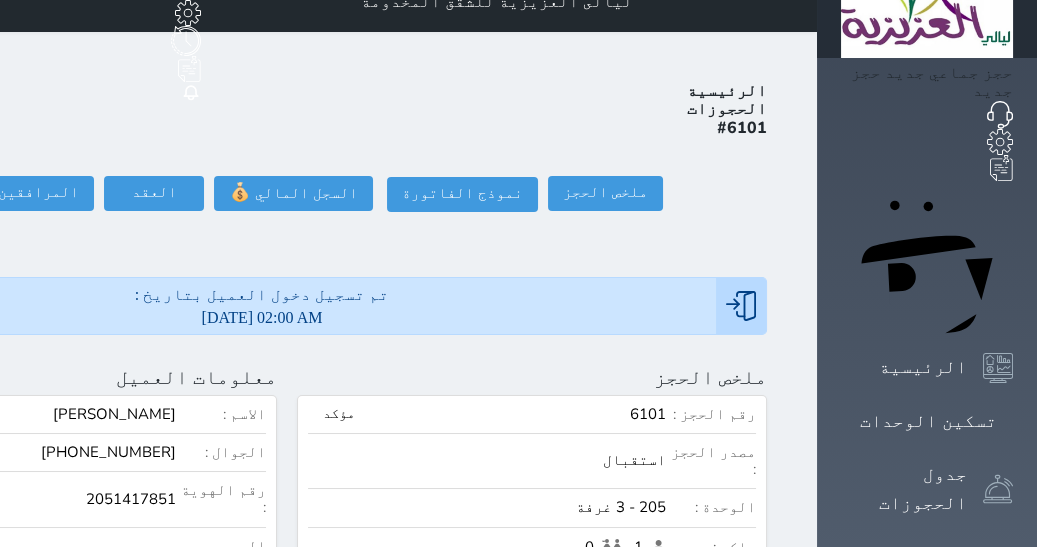 scroll, scrollTop: 26, scrollLeft: 0, axis: vertical 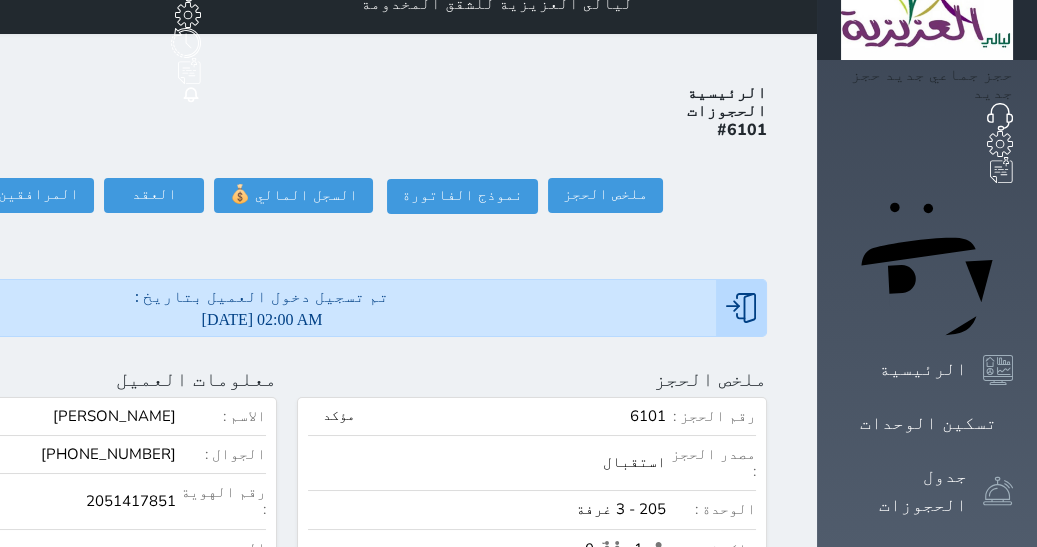 click at bounding box center (-176, 379) 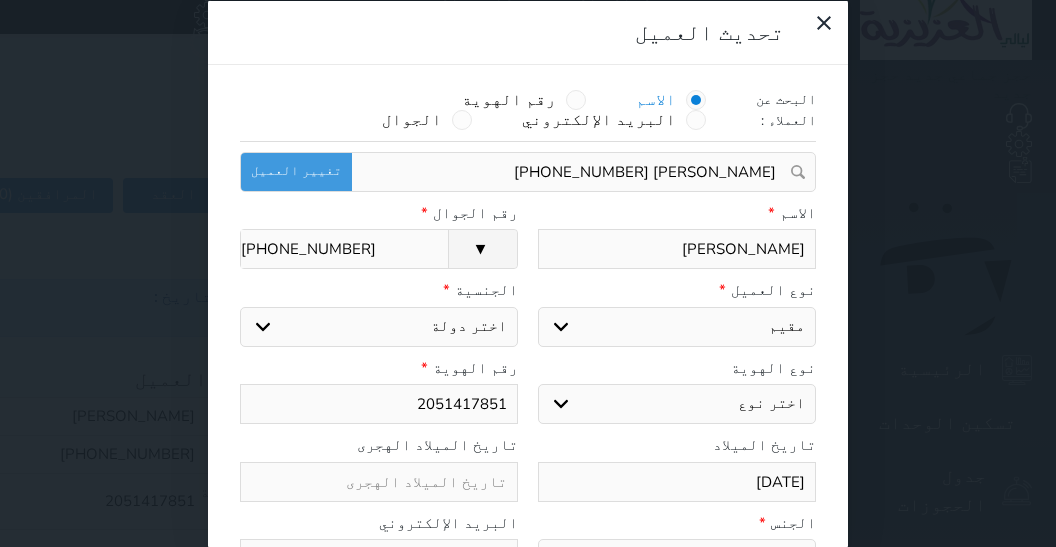 select 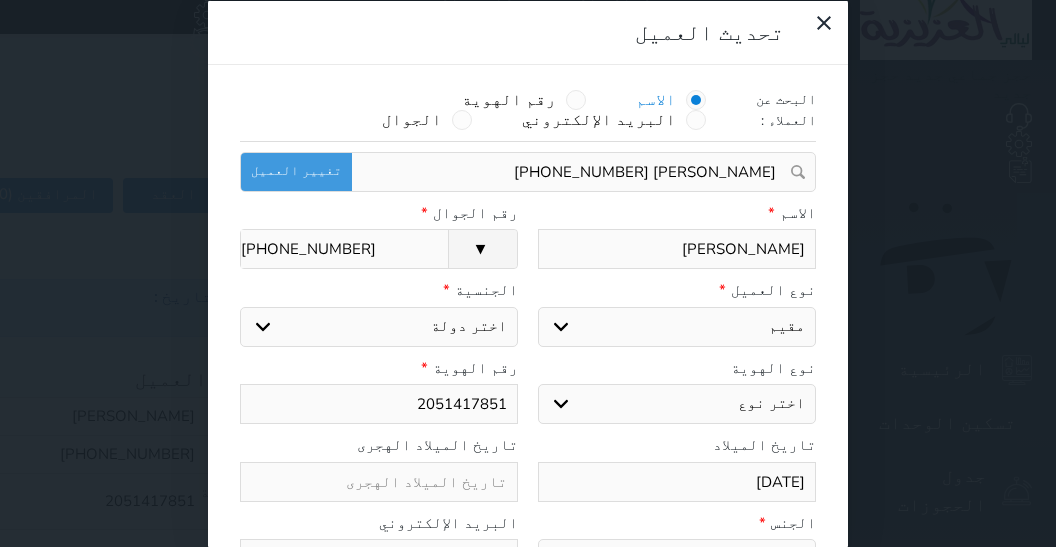 select 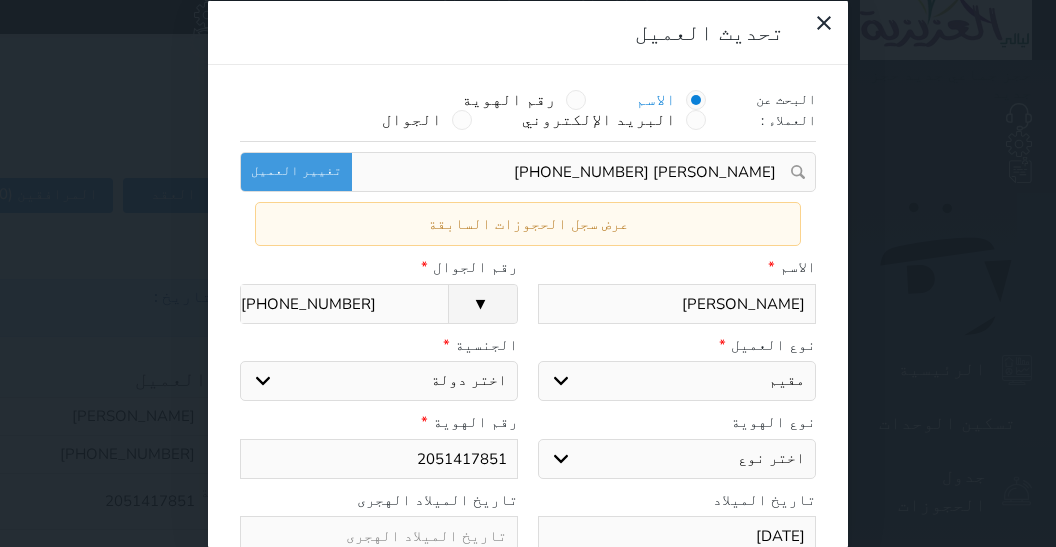 select 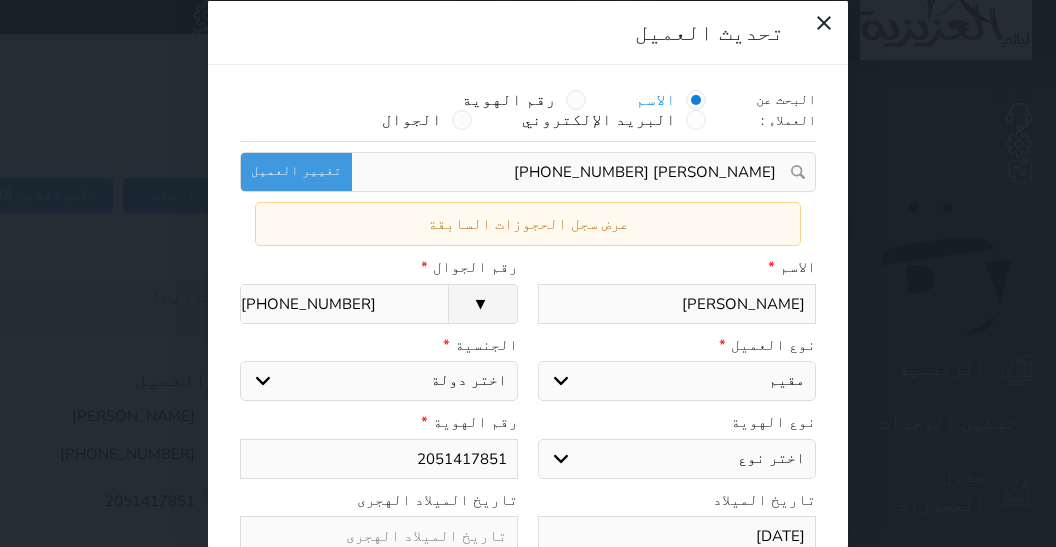 drag, startPoint x: 683, startPoint y: 308, endPoint x: 828, endPoint y: 320, distance: 145.4957 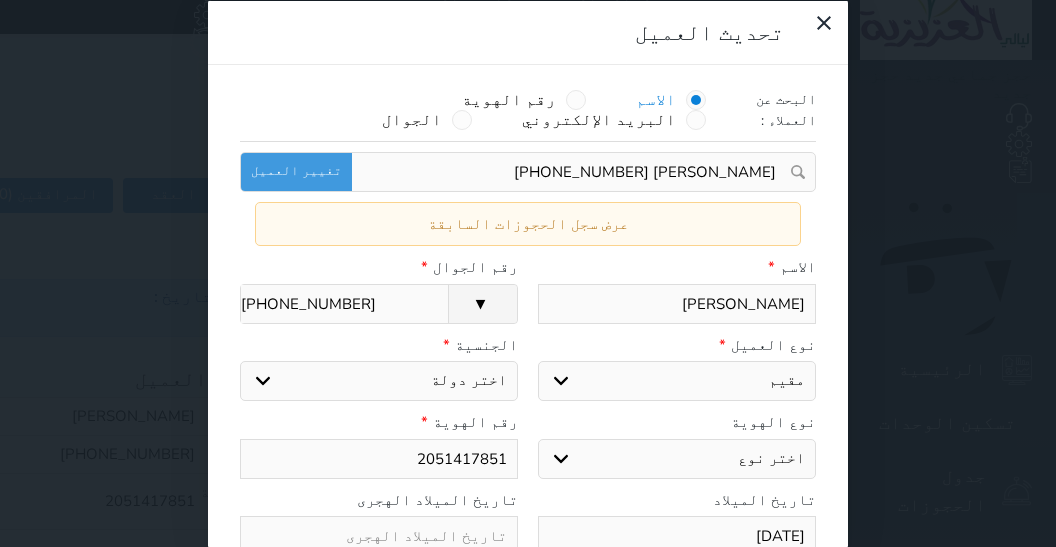 select on "4" 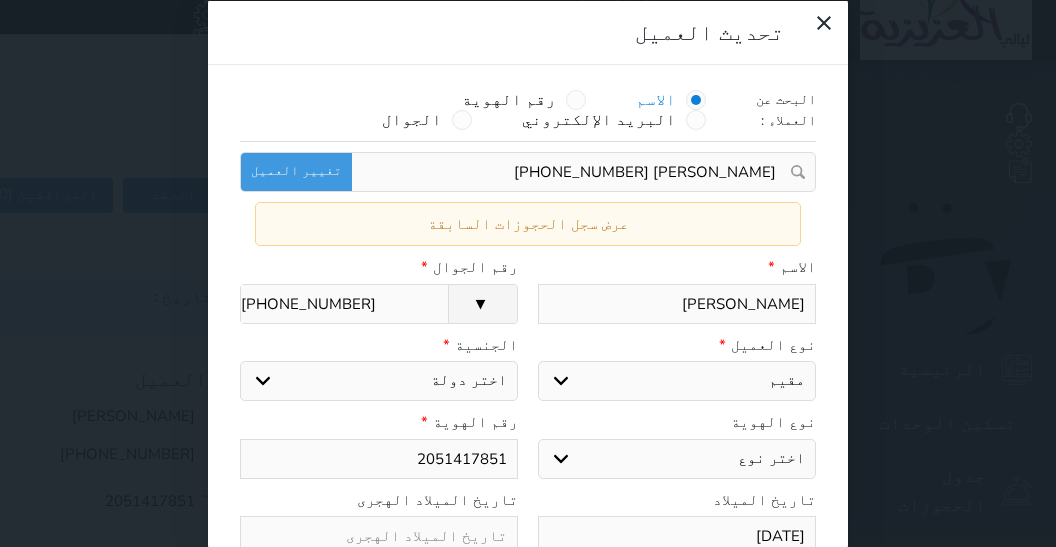 select on "111" 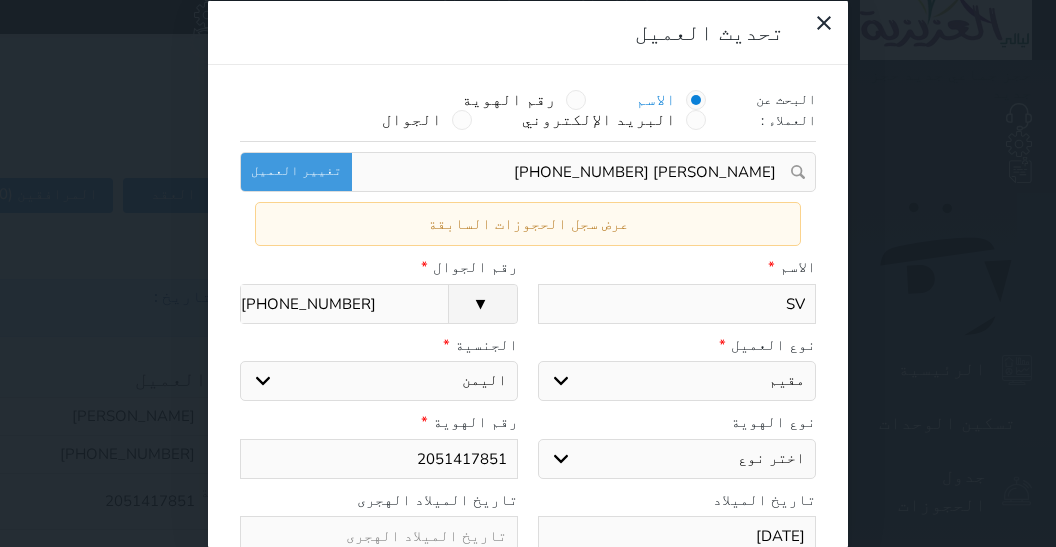 type on "S" 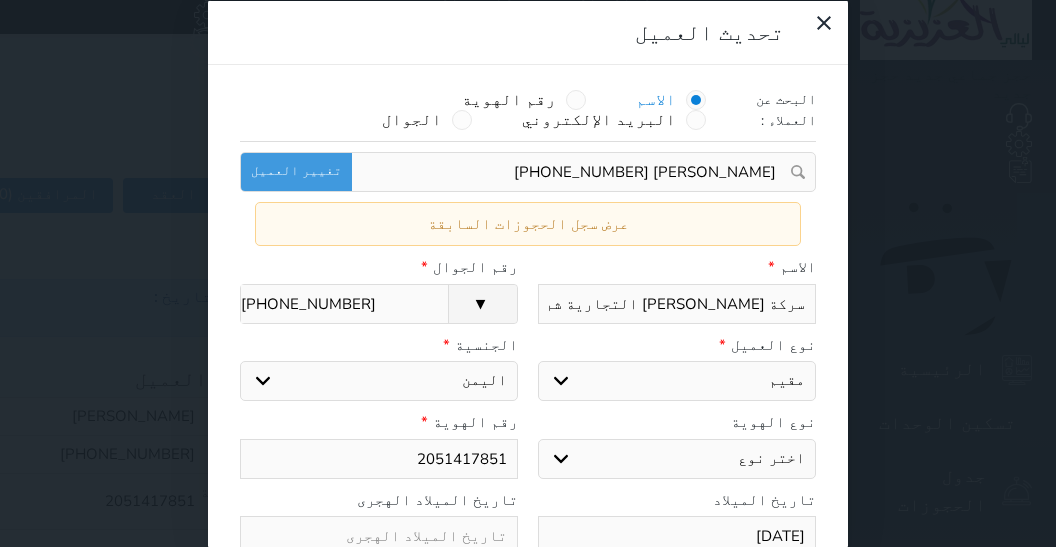 click on "سركة [PERSON_NAME] التجارية شركة دات مسؤلية/" at bounding box center (677, 303) 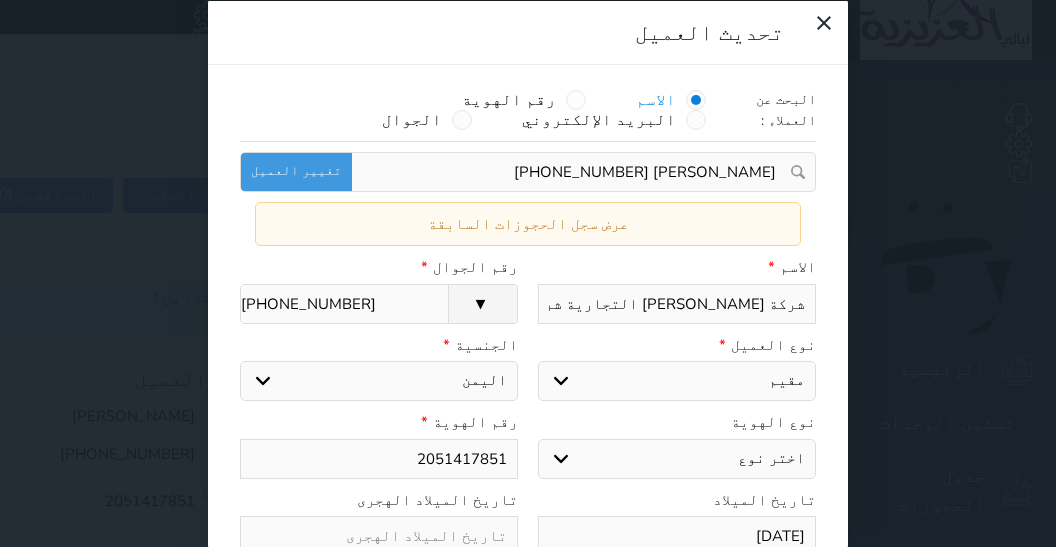 click on "شركة [PERSON_NAME] التجارية شركة دات مسؤلية/" at bounding box center [677, 303] 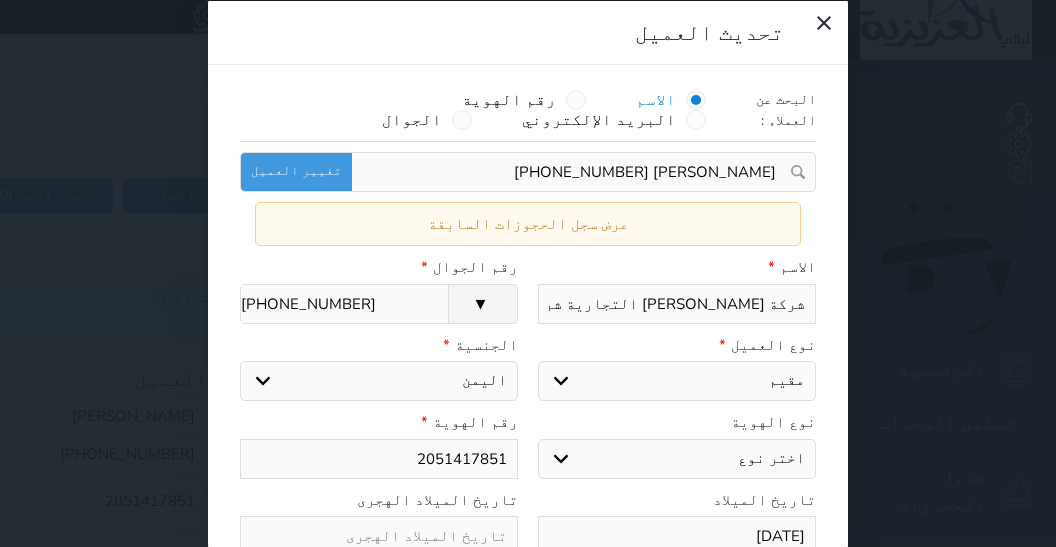 type on "شركة [PERSON_NAME] التجارية شركة دات مسؤلية/" 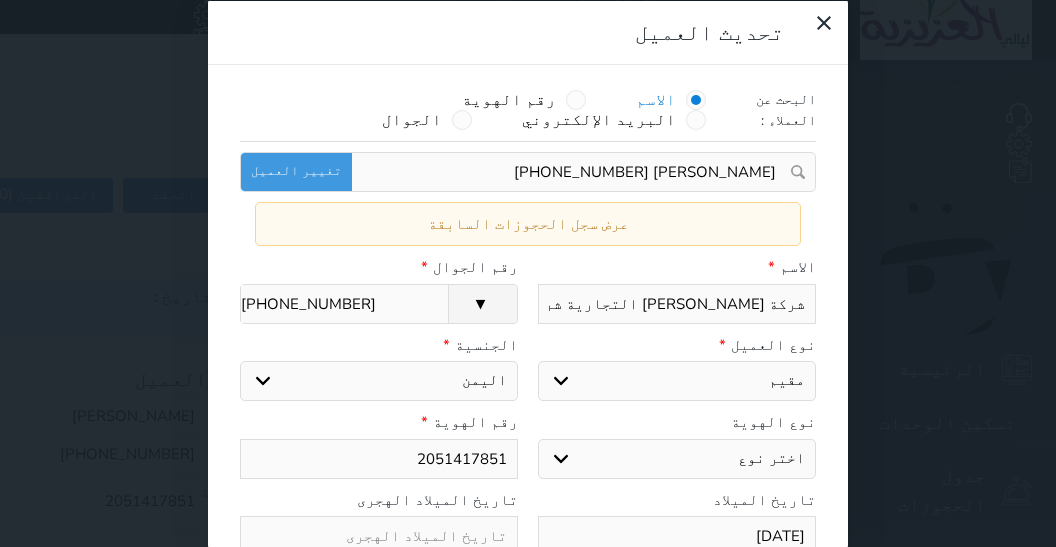 click on "شركة [PERSON_NAME] التجارية شركة دات مسؤلية/" at bounding box center [677, 303] 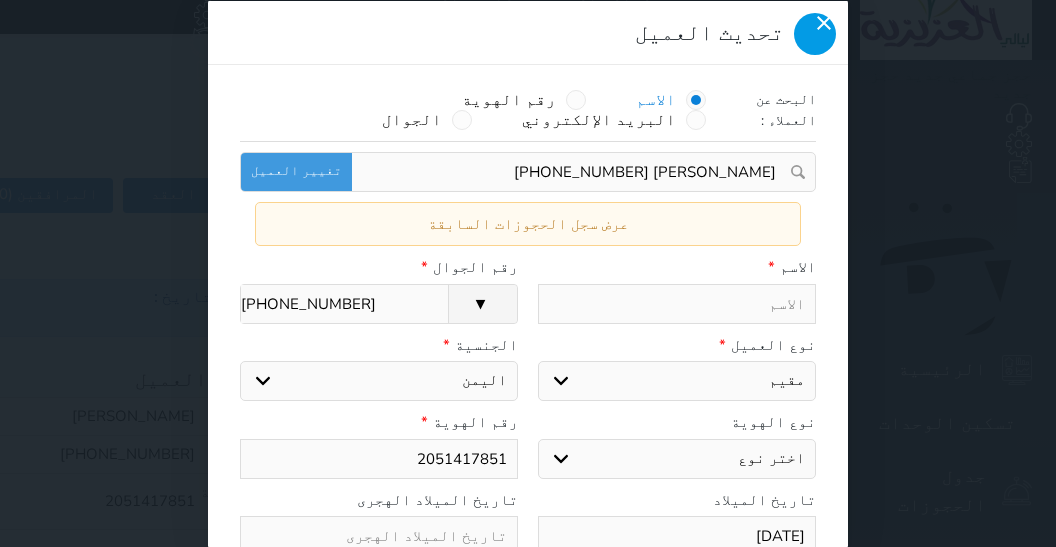 type 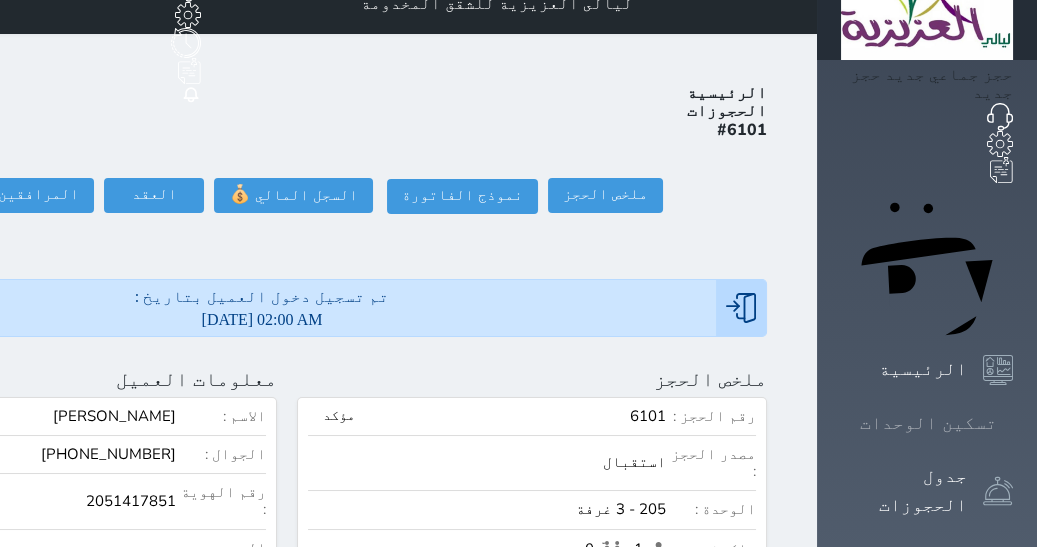 click on "تسكين الوحدات" at bounding box center [928, 423] 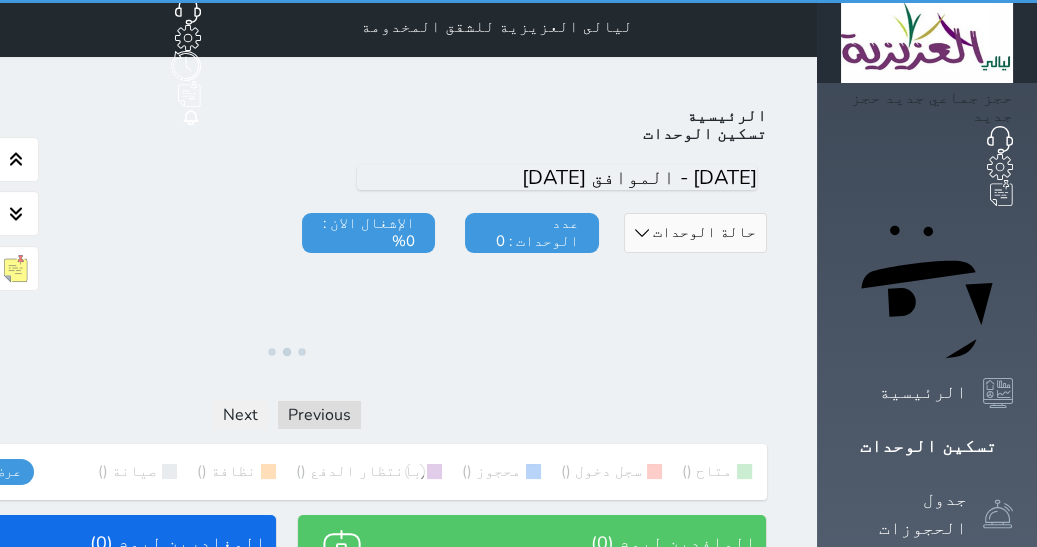 scroll, scrollTop: 0, scrollLeft: 0, axis: both 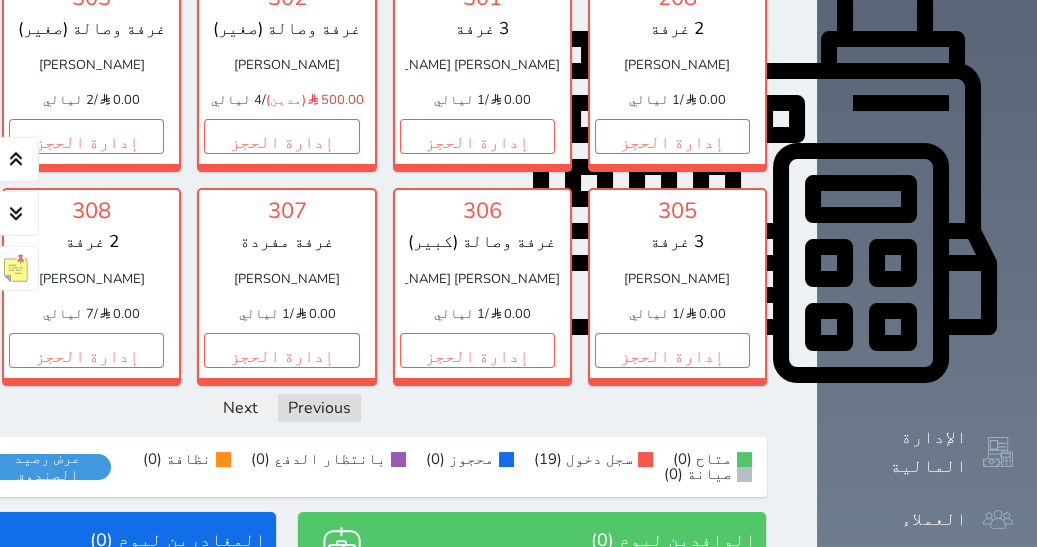 click on "إدارة الحجز" at bounding box center [-109, 136] 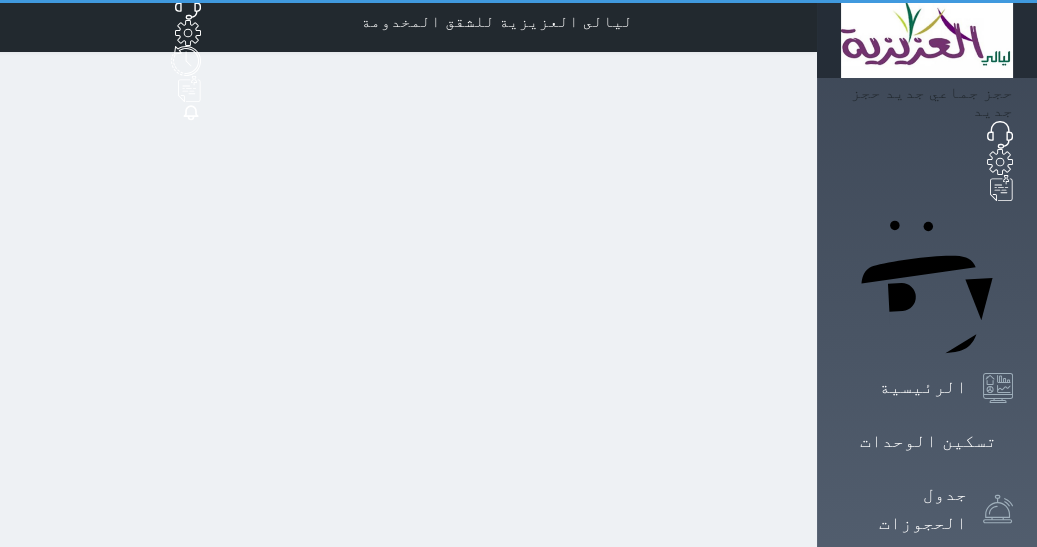 scroll, scrollTop: 0, scrollLeft: 0, axis: both 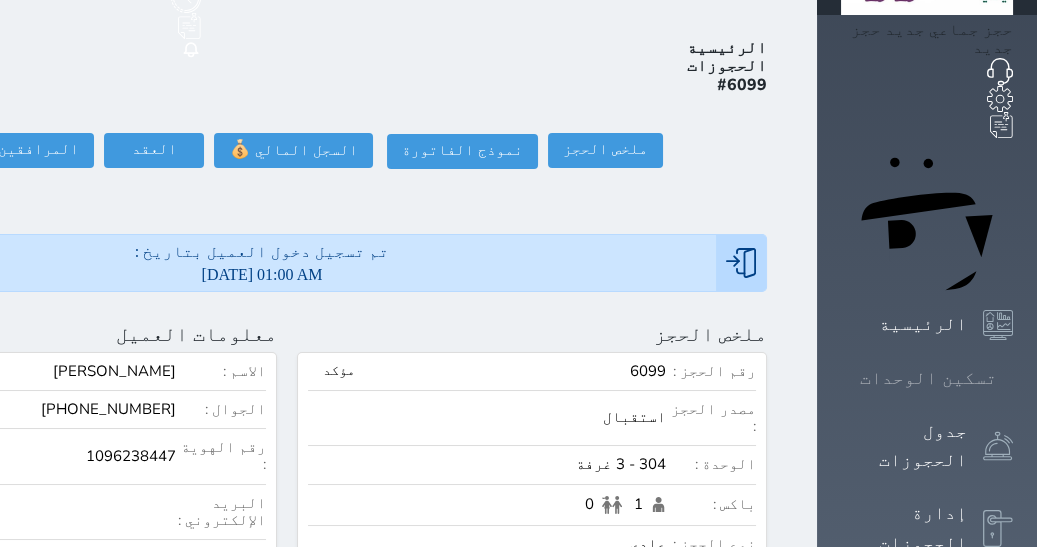 click on "تسكين الوحدات" at bounding box center (928, 378) 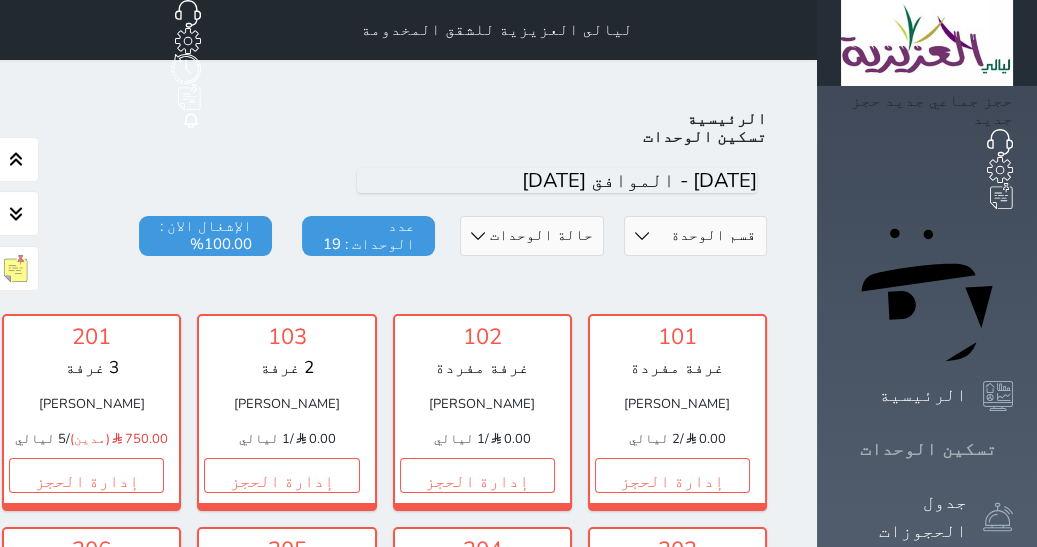 scroll, scrollTop: 77, scrollLeft: 0, axis: vertical 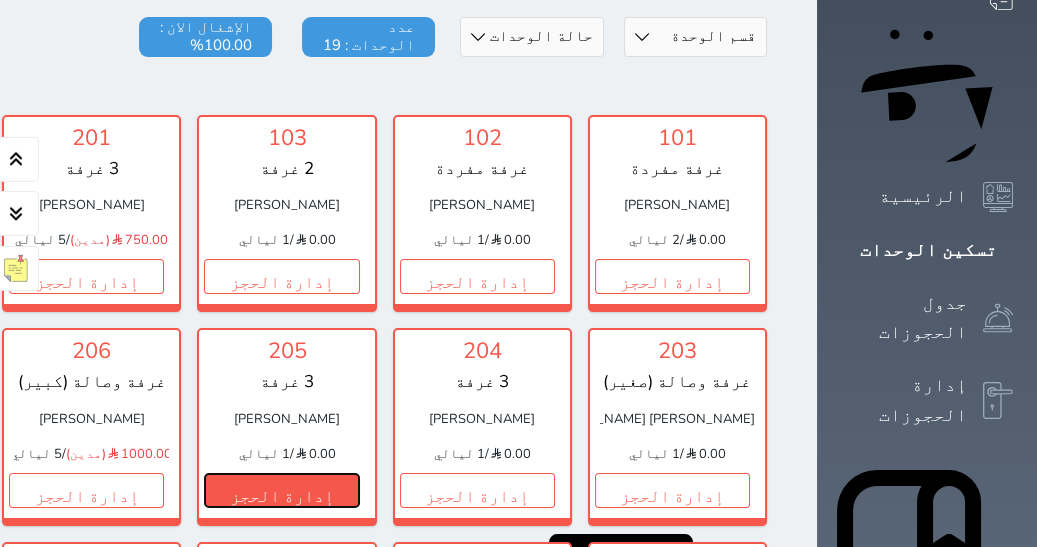 click on "إدارة الحجز" at bounding box center (281, 490) 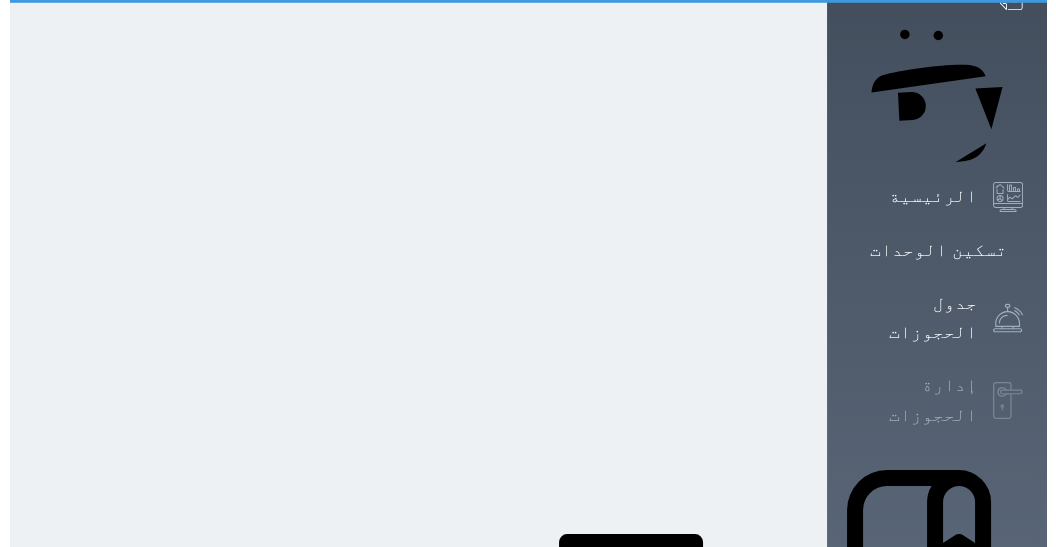 scroll, scrollTop: 0, scrollLeft: 0, axis: both 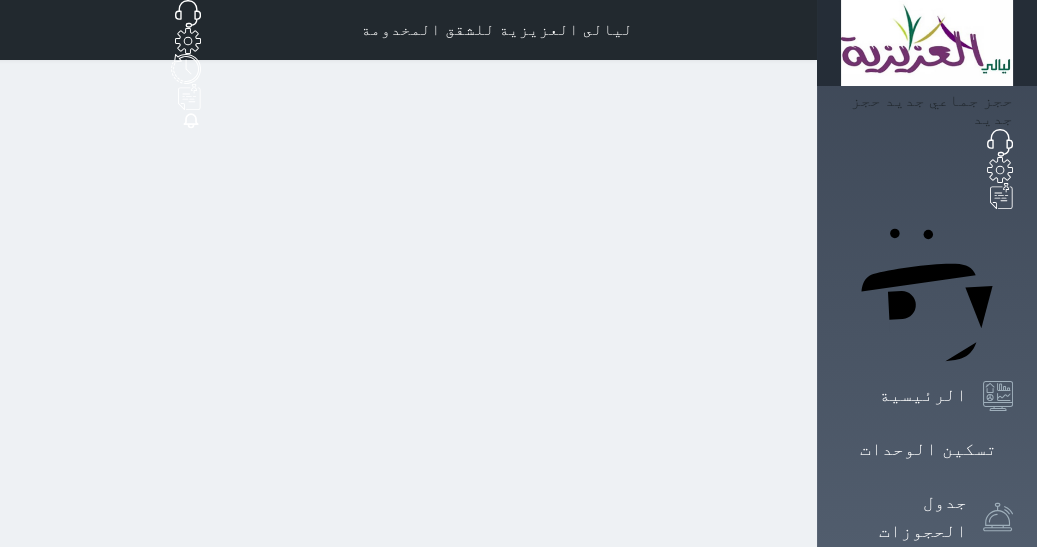 select on "4" 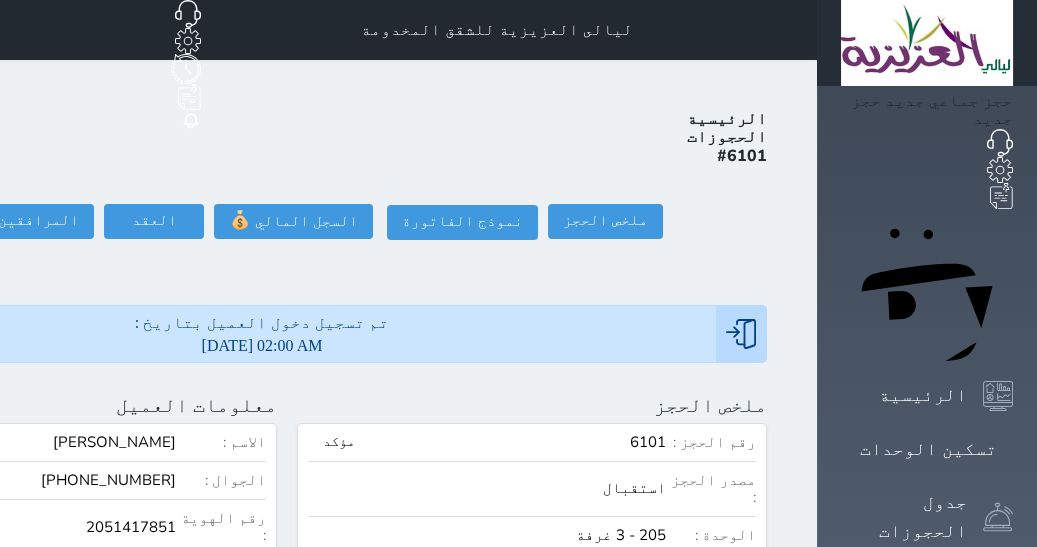 click at bounding box center (-176, 405) 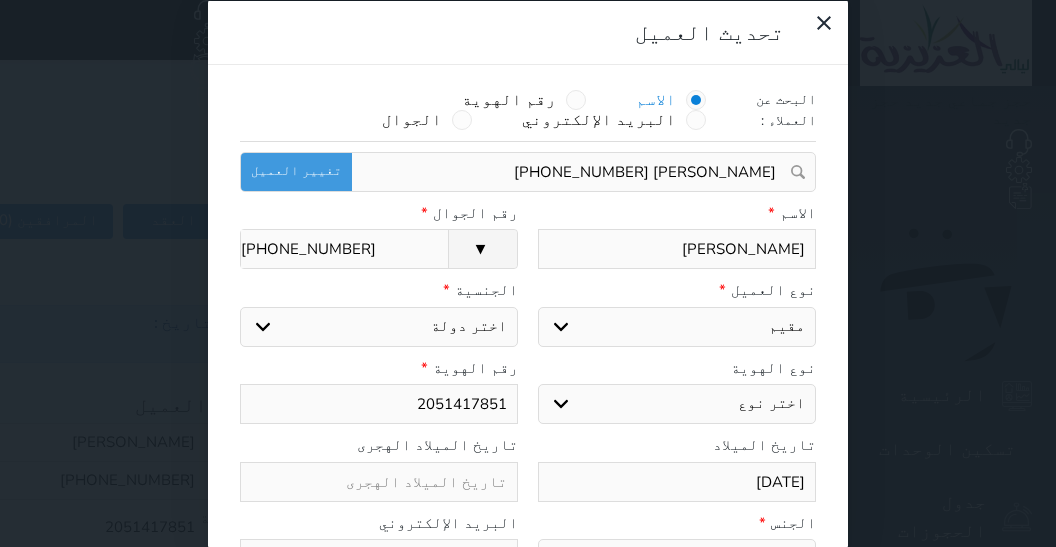 select 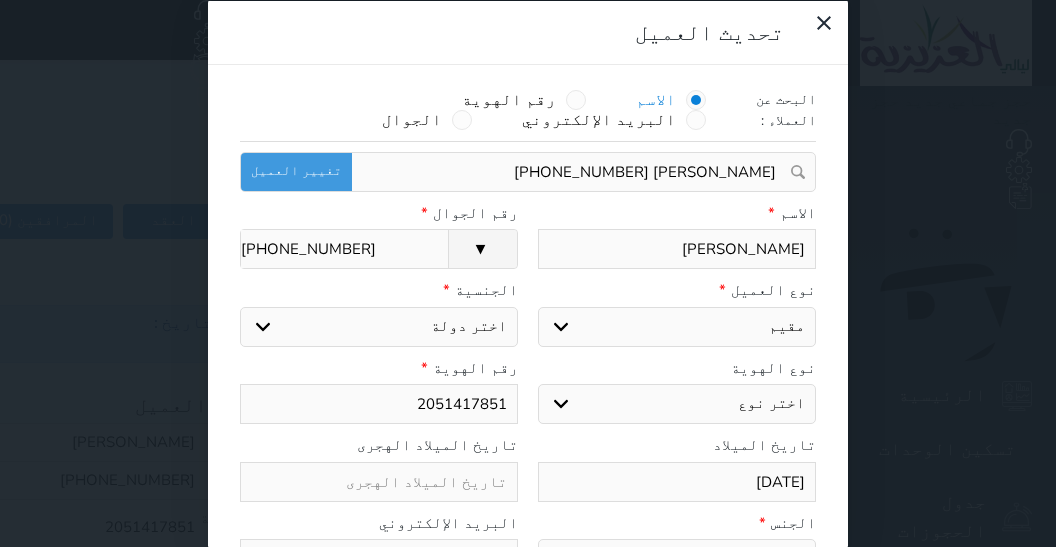select on "4" 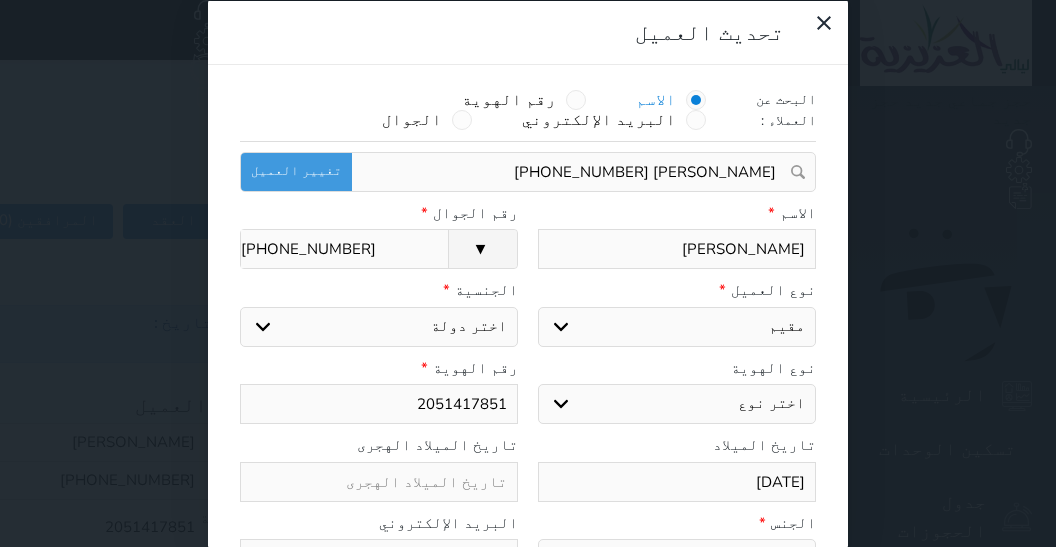 select on "111" 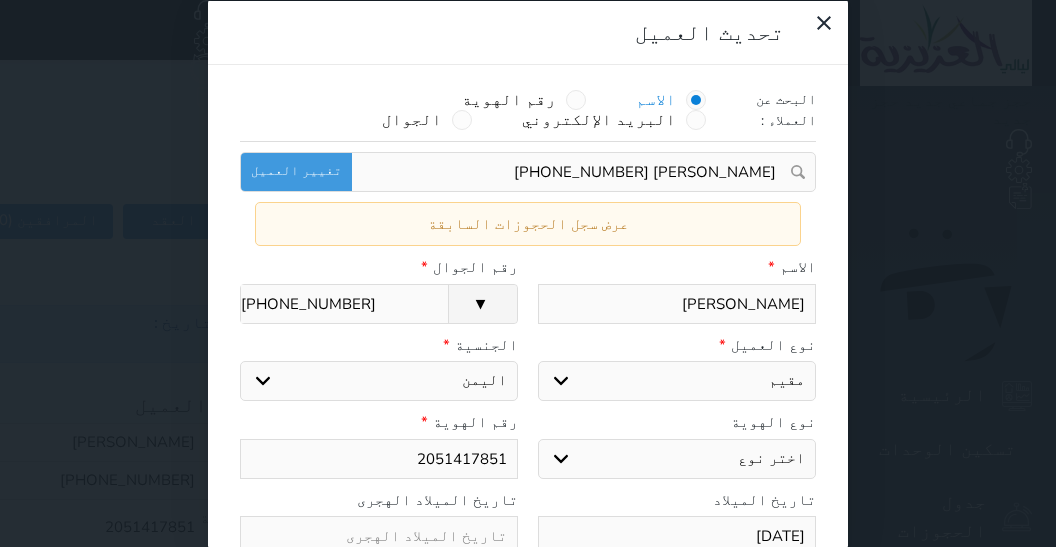 click on "[PERSON_NAME]" at bounding box center (677, 303) 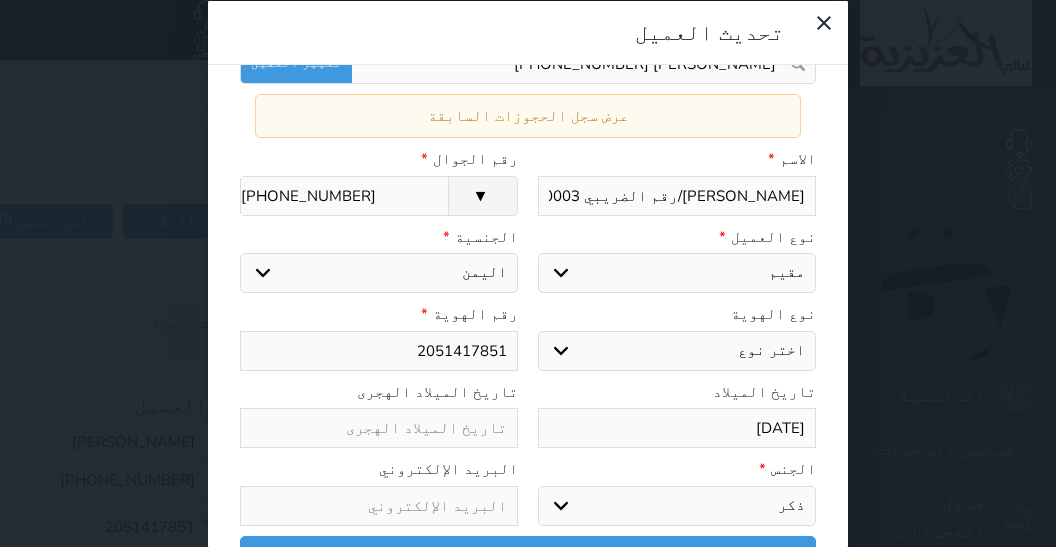 scroll, scrollTop: 120, scrollLeft: 0, axis: vertical 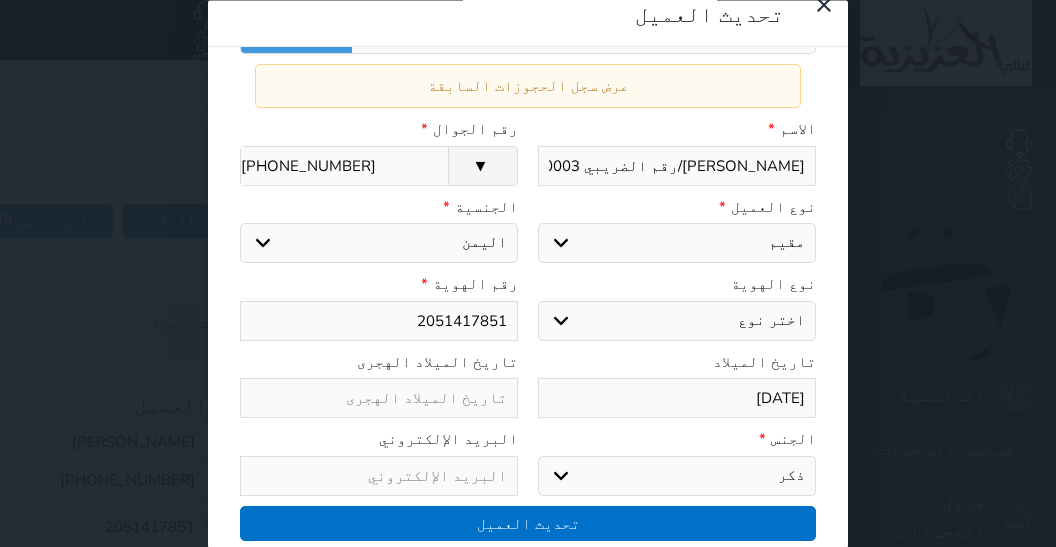type on "[PERSON_NAME]/رقم الضريبي 311165933900003" 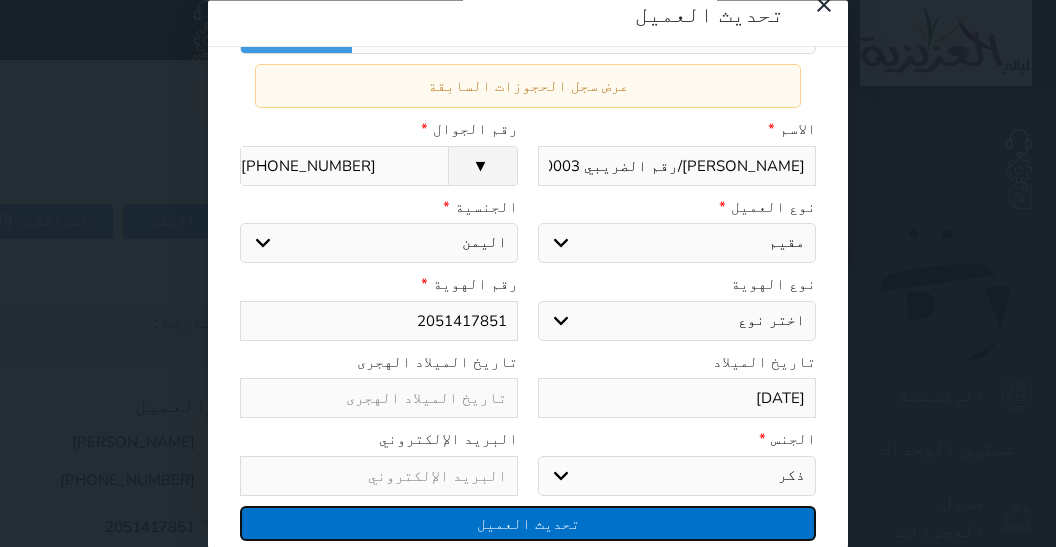 click on "تحديث العميل" at bounding box center (528, 523) 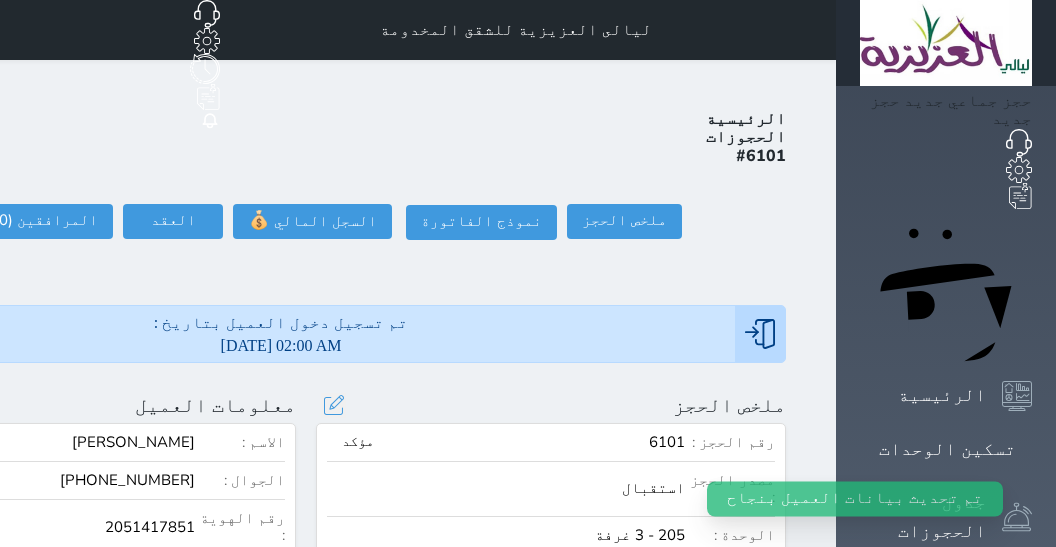 scroll, scrollTop: 119, scrollLeft: 0, axis: vertical 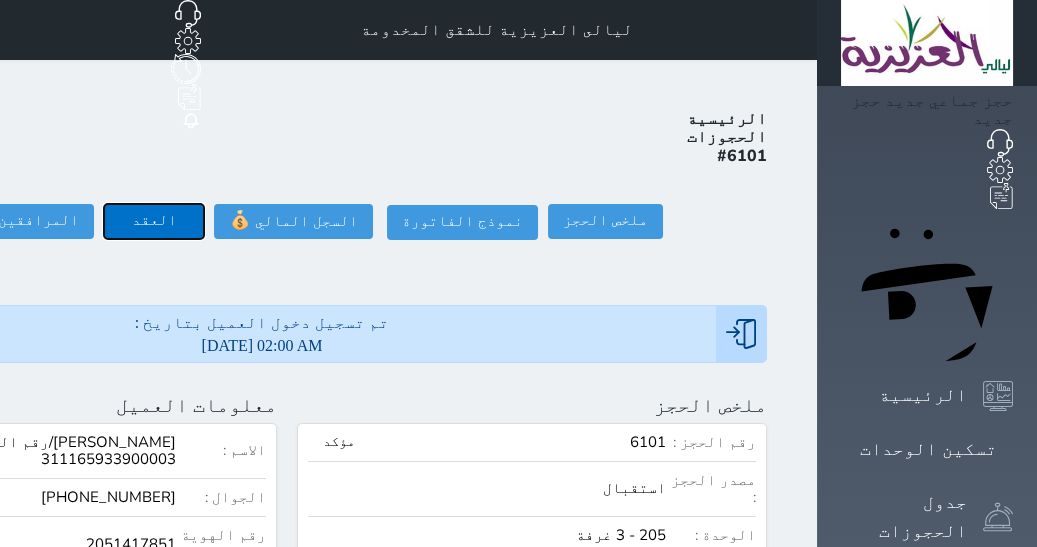 click on "العقد" at bounding box center [154, 221] 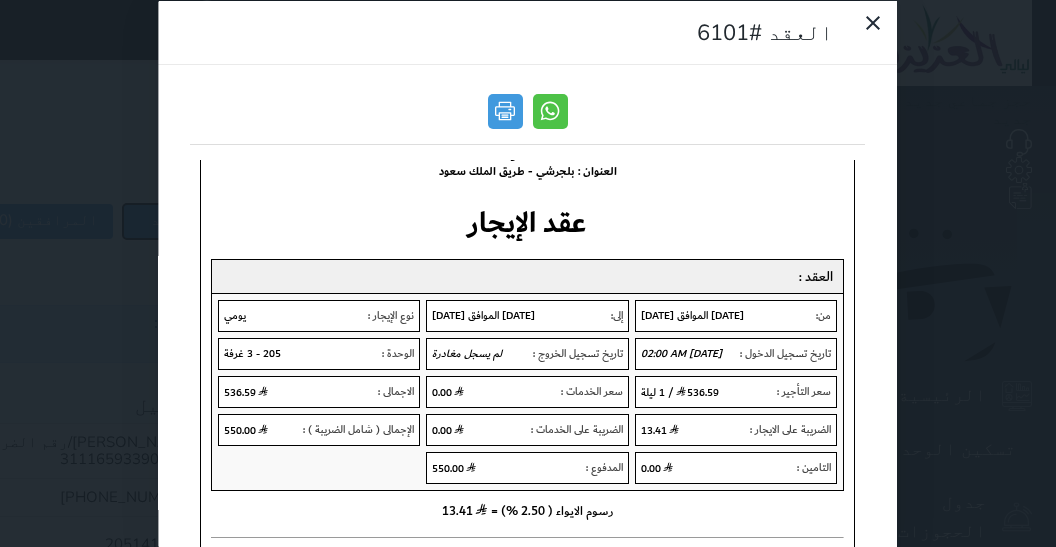 scroll, scrollTop: 127, scrollLeft: 0, axis: vertical 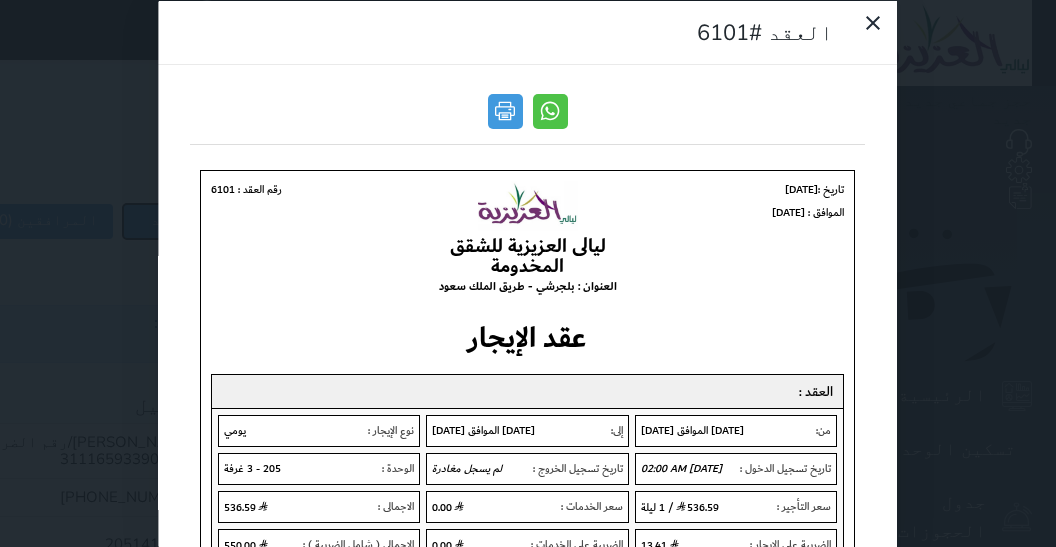 drag, startPoint x: 883, startPoint y: 351, endPoint x: 1078, endPoint y: 416, distance: 205.54805 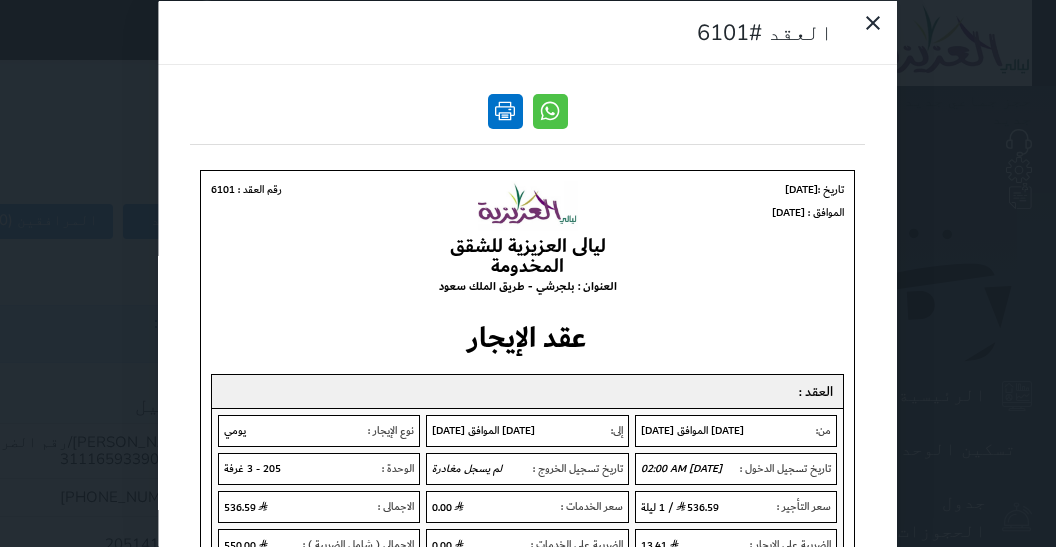 click at bounding box center (505, 110) 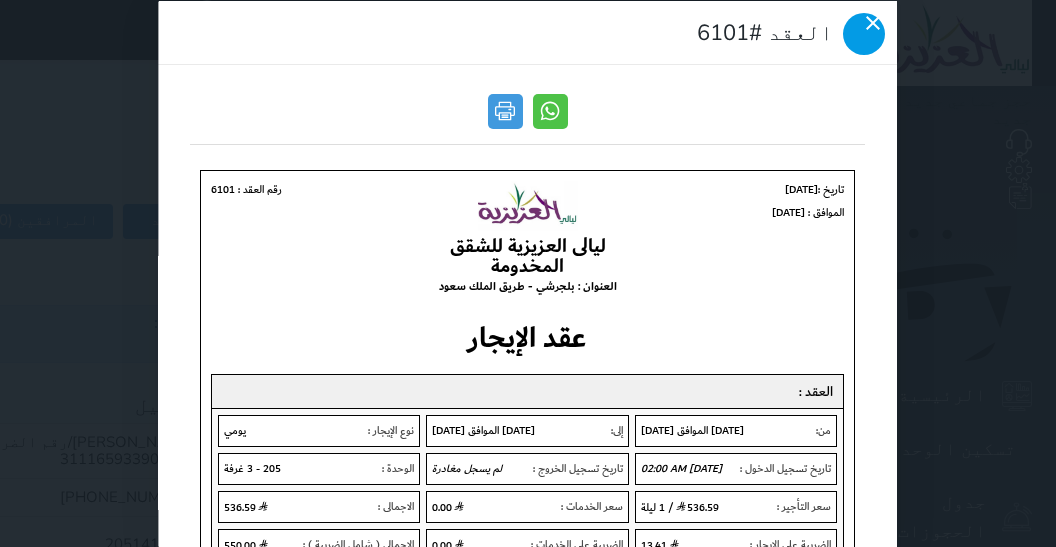 click 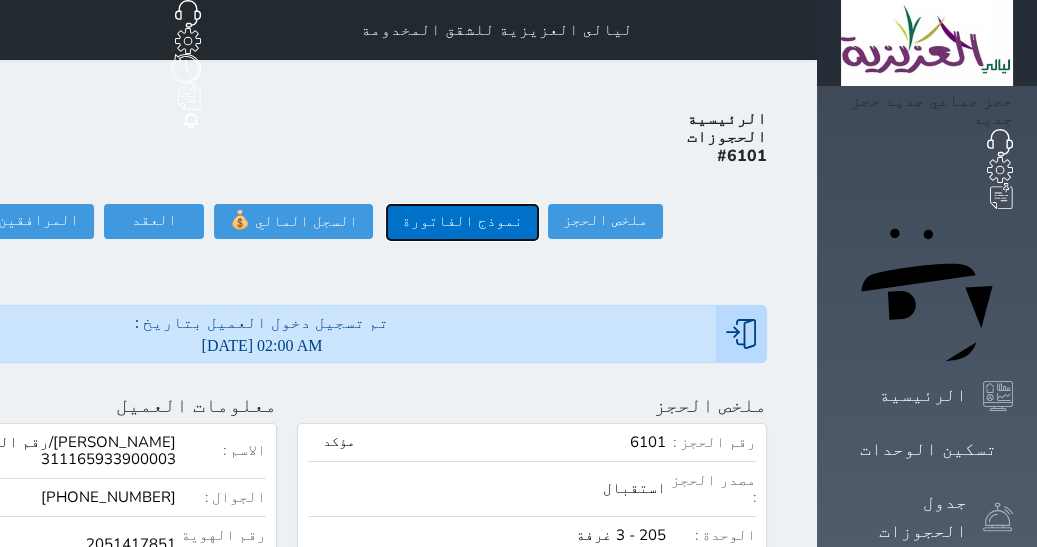 click on "نموذج الفاتورة" at bounding box center (462, 222) 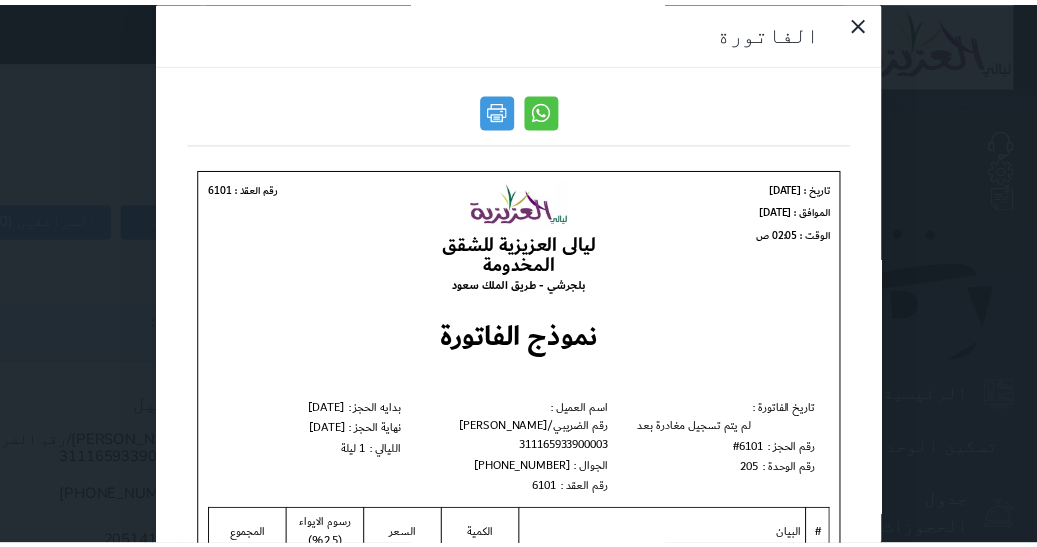 scroll, scrollTop: 0, scrollLeft: 0, axis: both 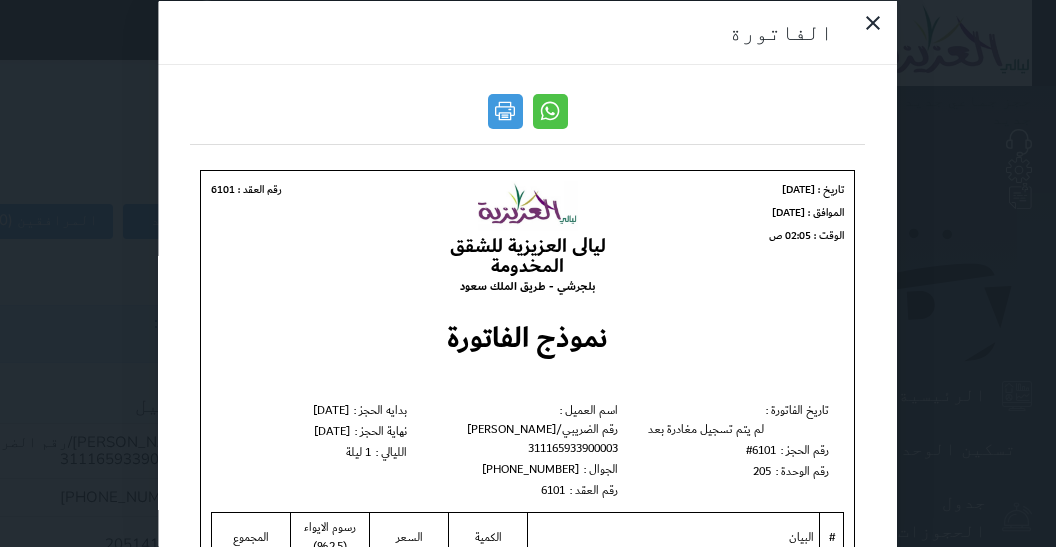 click at bounding box center [527, 116] 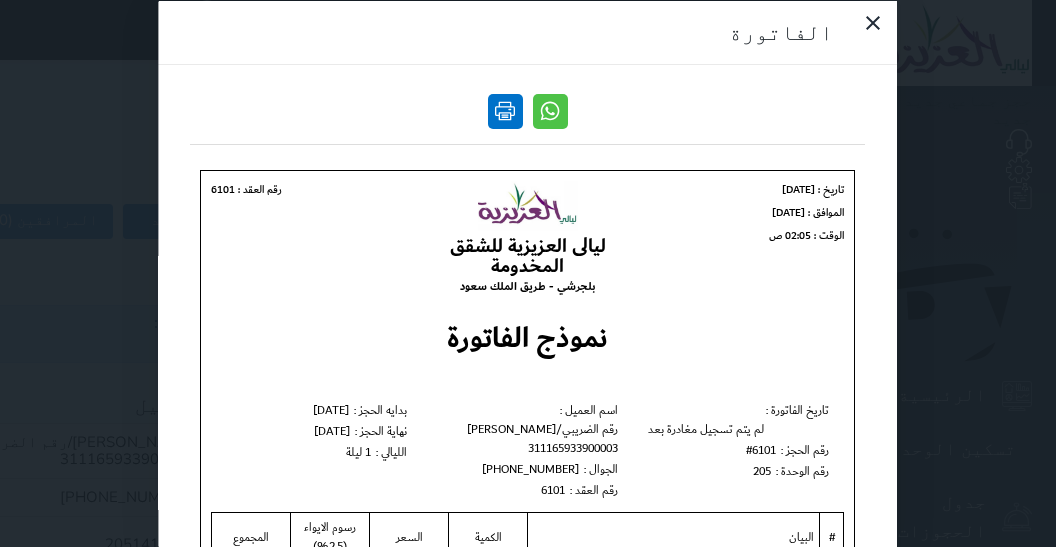 click at bounding box center (505, 110) 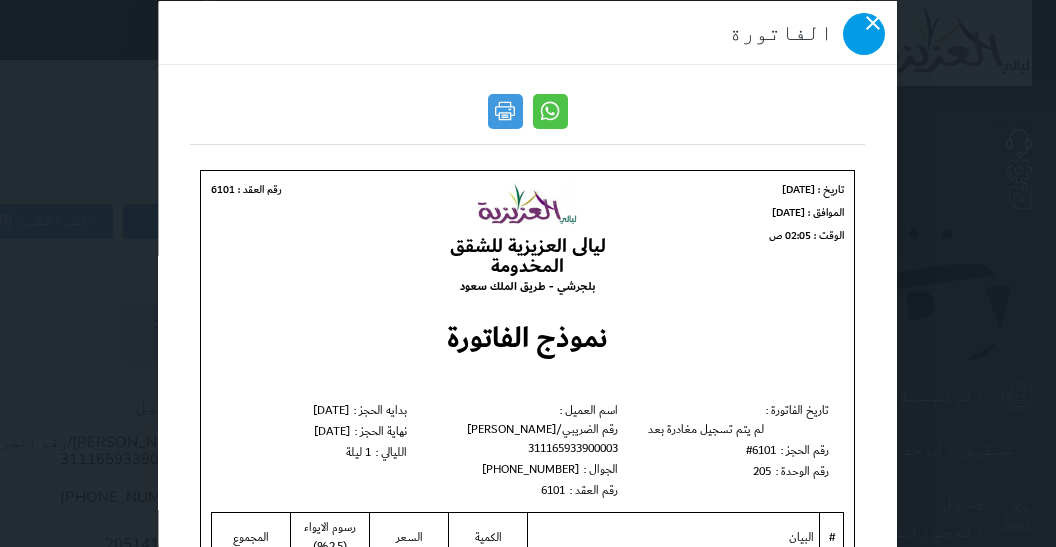 click 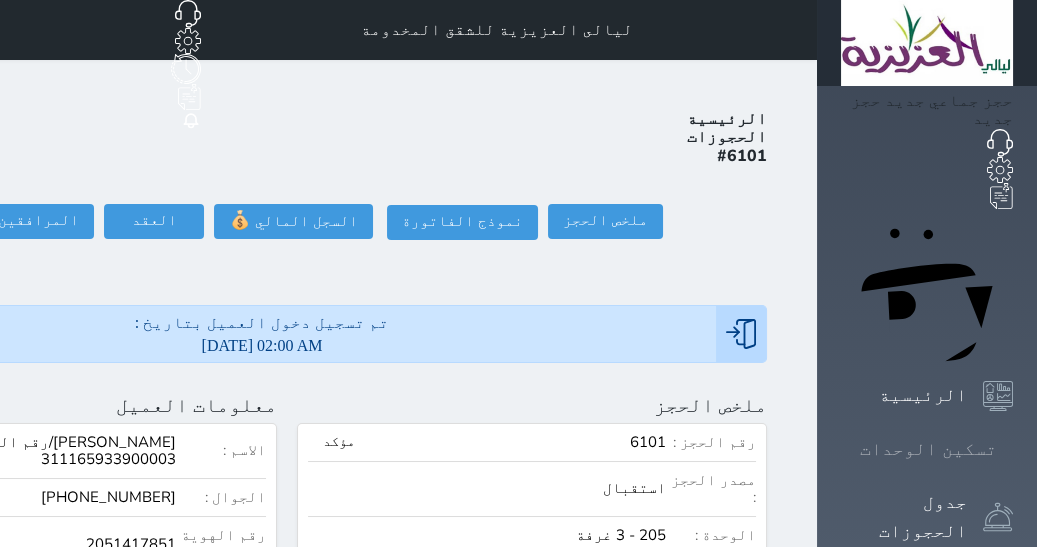 click on "تسكين الوحدات" at bounding box center (928, 449) 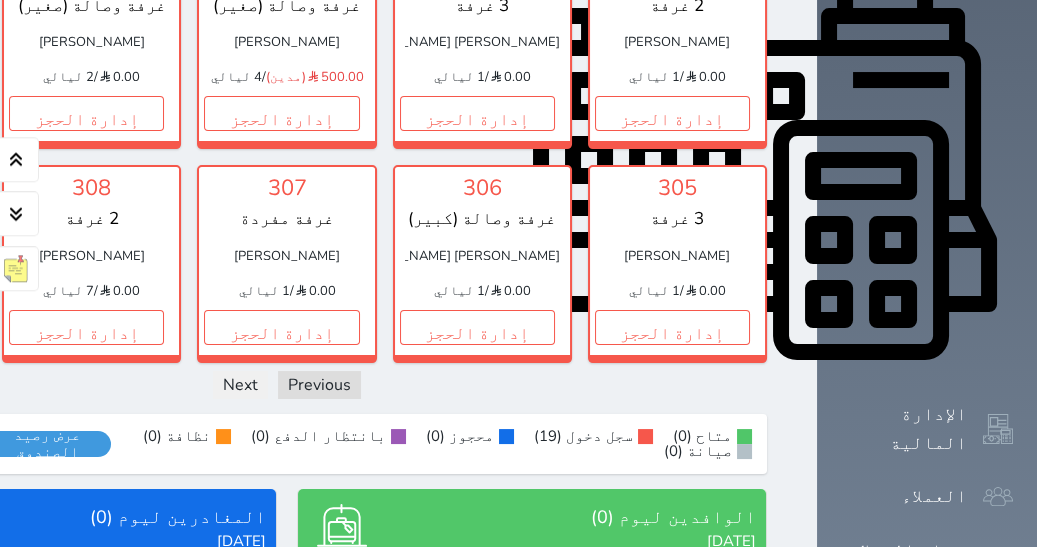 scroll, scrollTop: 786, scrollLeft: 0, axis: vertical 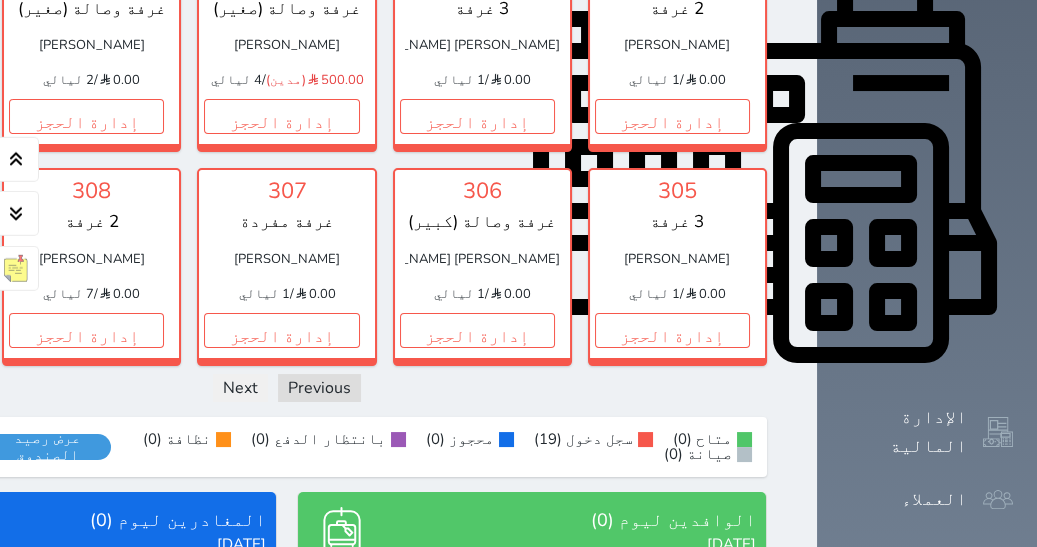 click on "[PERSON_NAME]" at bounding box center [-104, 45] 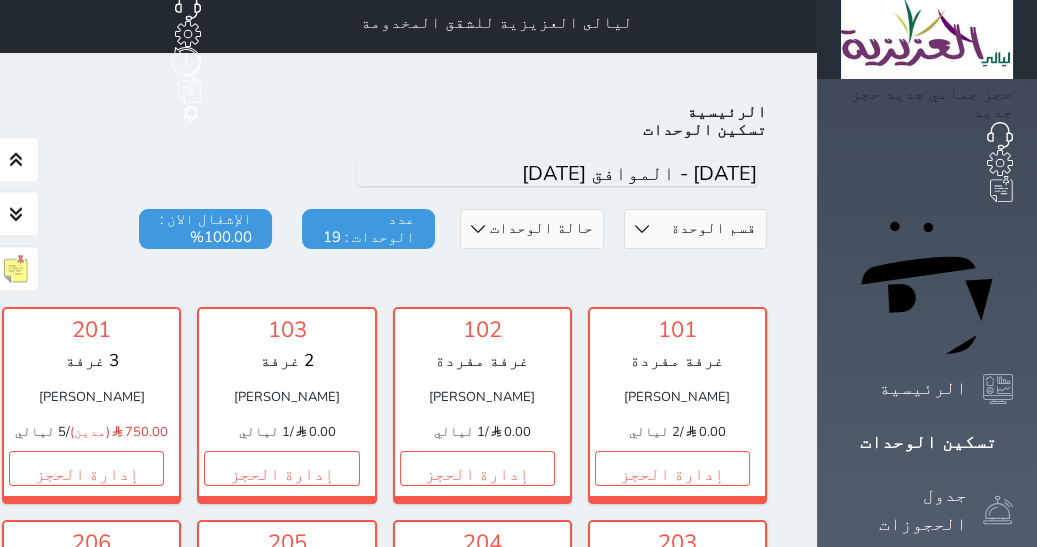 scroll, scrollTop: 0, scrollLeft: 0, axis: both 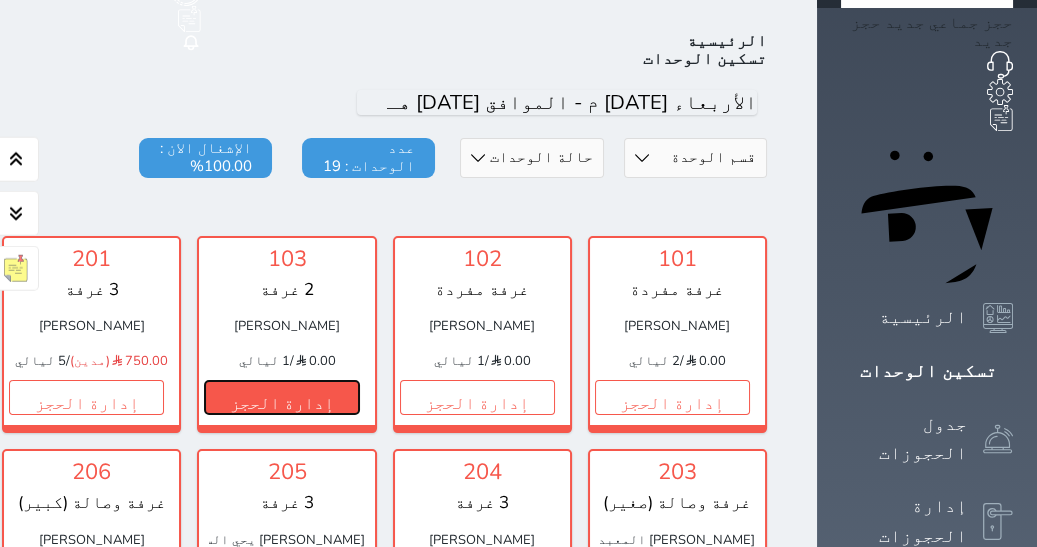 click on "إدارة الحجز" at bounding box center (281, 397) 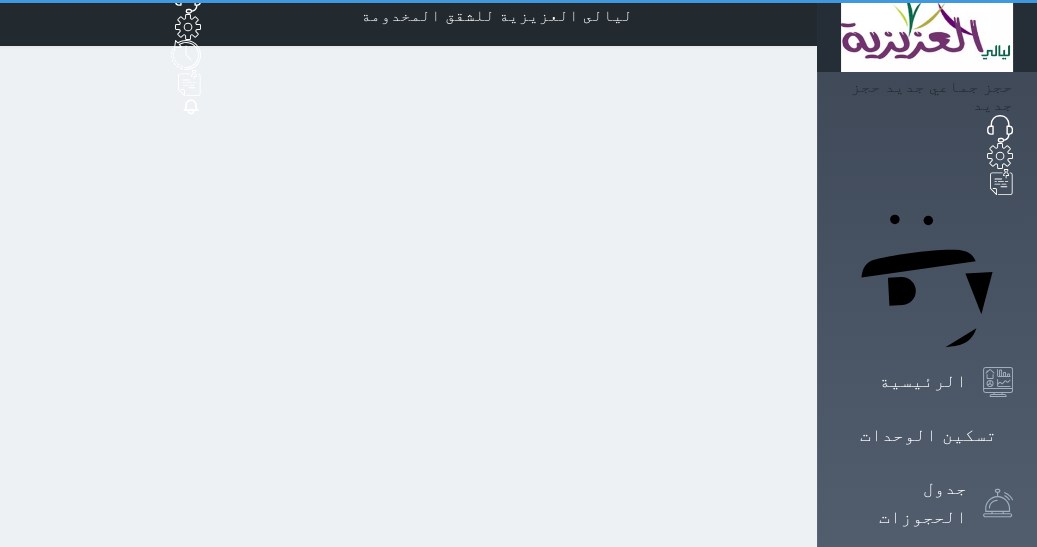 scroll, scrollTop: 0, scrollLeft: 0, axis: both 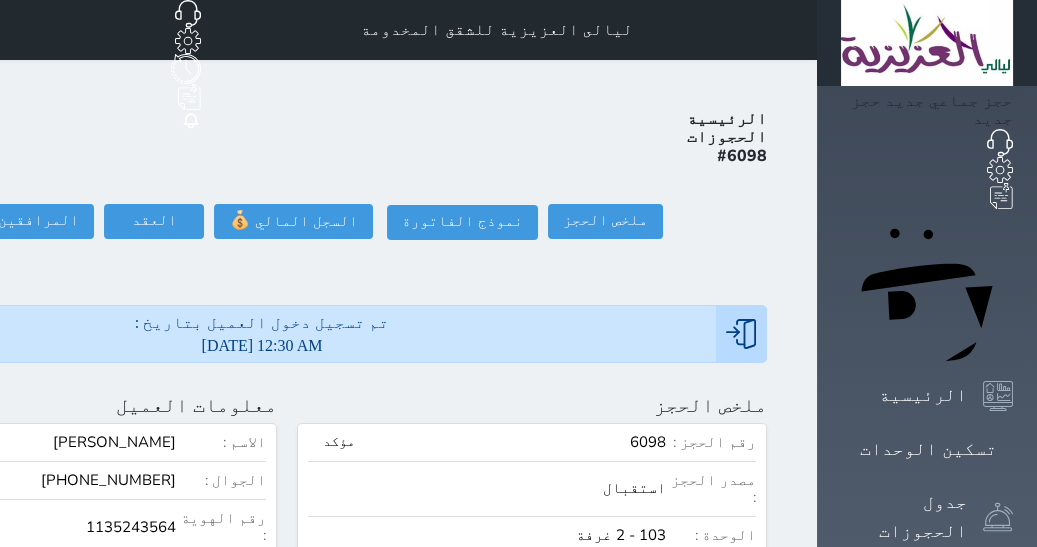 select 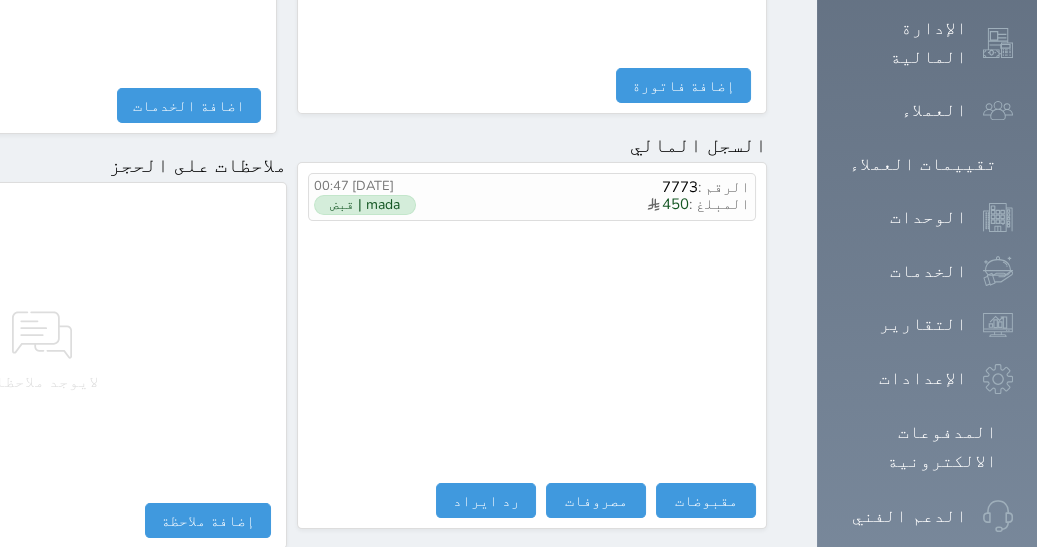 scroll, scrollTop: 1103, scrollLeft: 0, axis: vertical 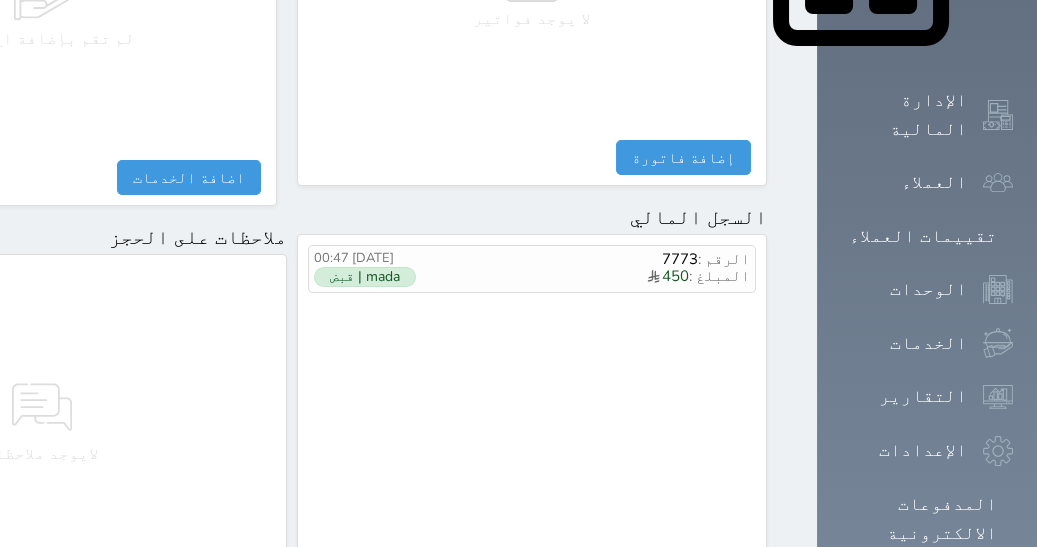 drag, startPoint x: 1055, startPoint y: 143, endPoint x: 1045, endPoint y: 482, distance: 339.14746 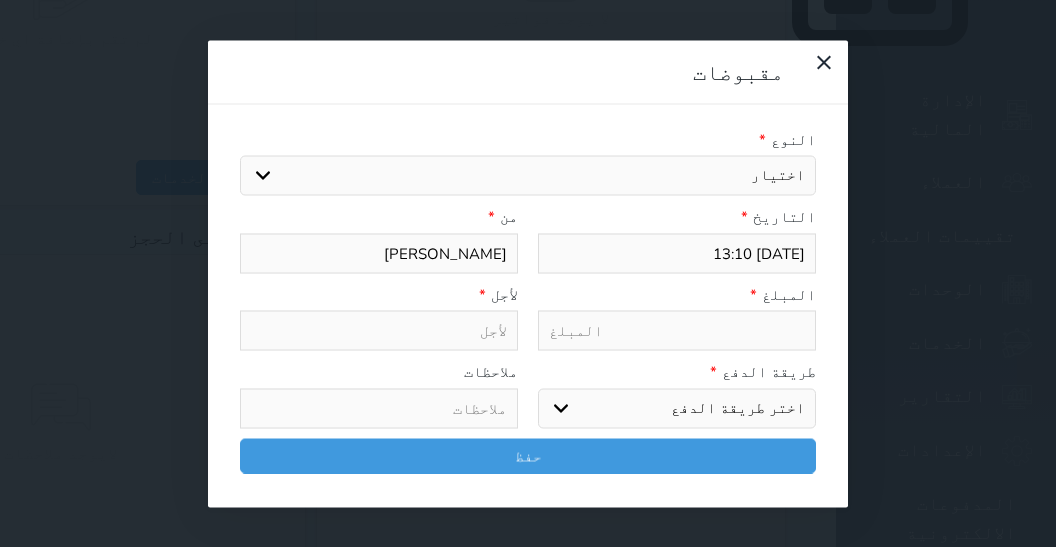 select 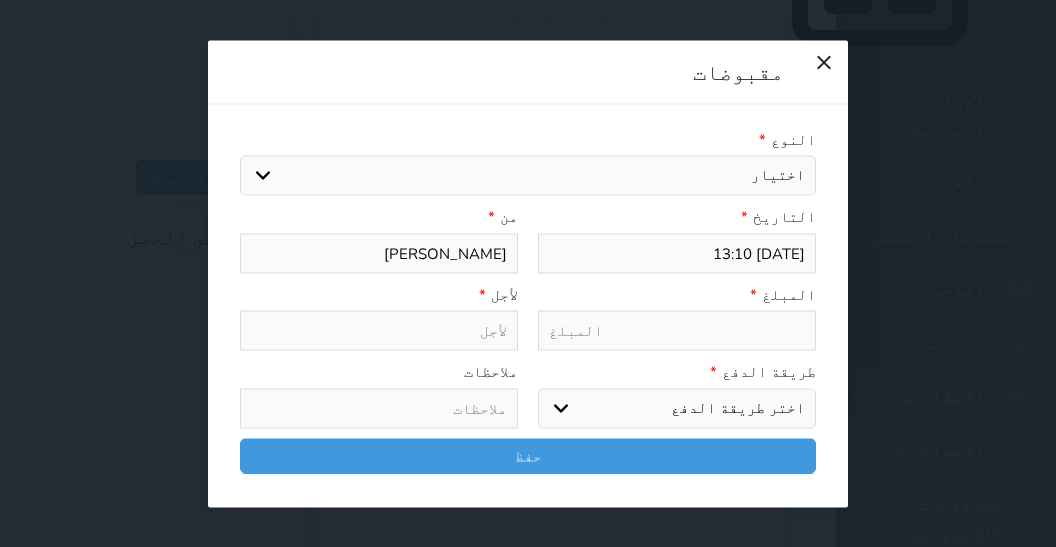 select 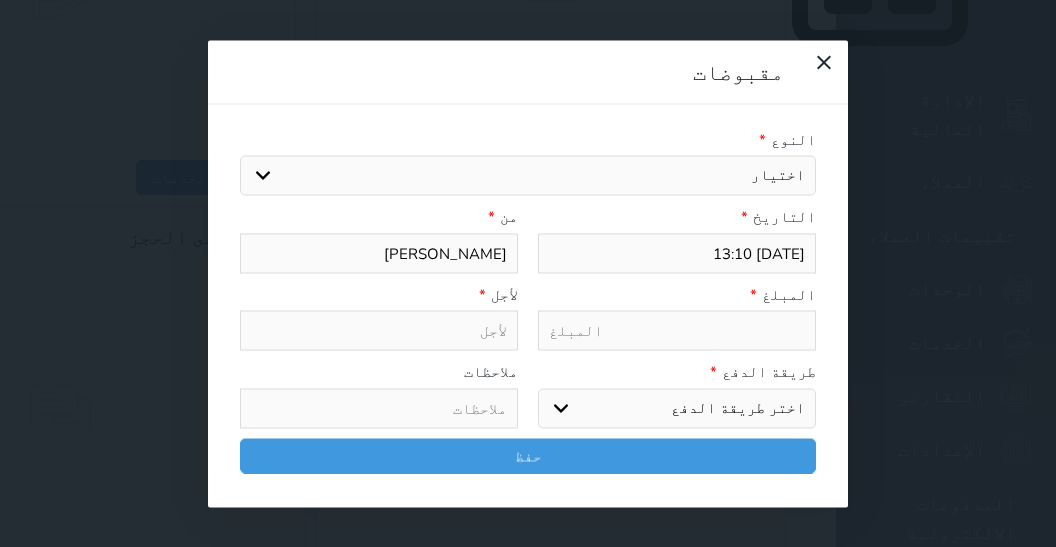 click on "اختر طريقة الدفع   دفع نقدى   تحويل بنكى   مدى   بطاقة ائتمان   آجل" at bounding box center (677, 408) 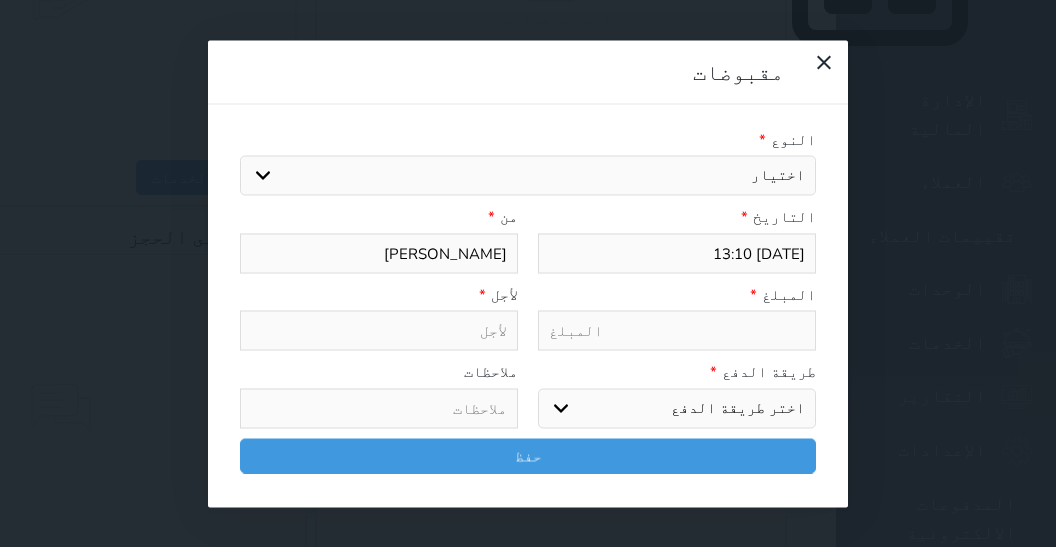 select on "mada" 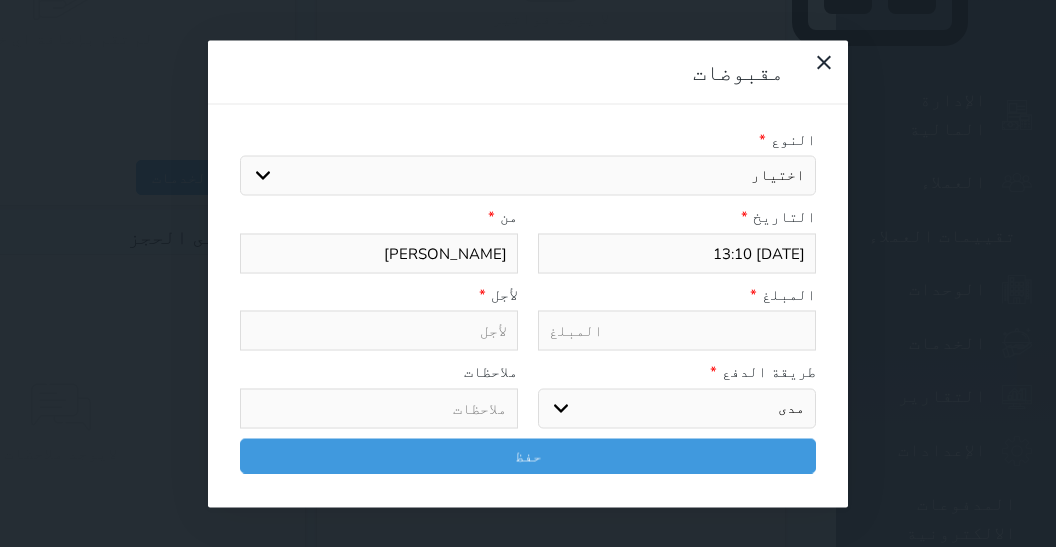 click on "مدى" at bounding box center [0, 0] 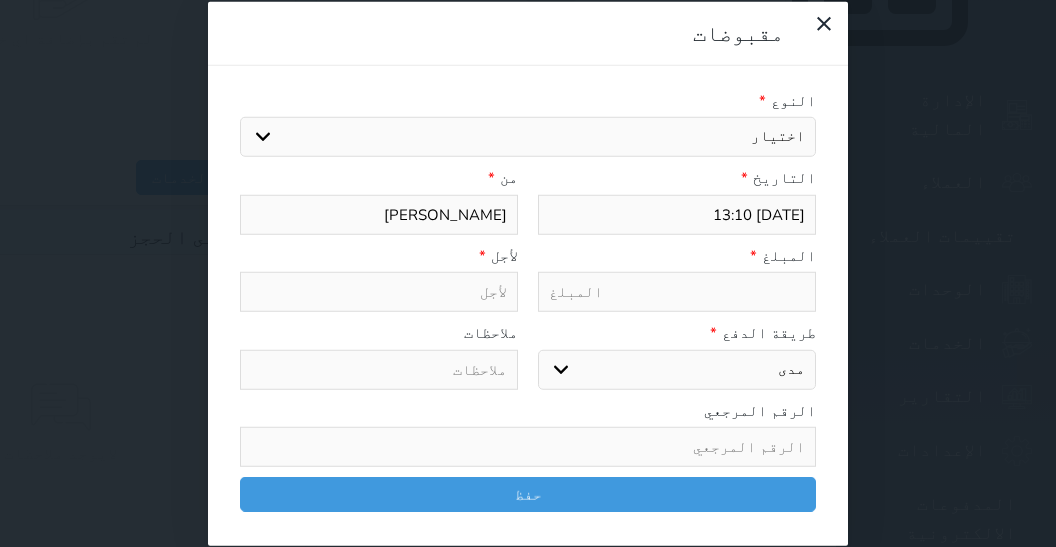 click on "اختيار   مقبوضات عامة قيمة إيجار فواتير تامين عربون لا ينطبق آخر مغسلة واي فاي - الإنترنت مواقف السيارات طعام الأغذية والمشروبات مشروبات المشروبات الباردة المشروبات الساخنة الإفطار غداء عشاء مخبز و كعك حمام سباحة الصالة الرياضية سبا و خدمات الجمال اختيار وإسقاط (خدمات النقل) ميني بار كابل - تلفزيون سرير إضافي تصفيف الشعر التسوق خدمات الجولات السياحية المنظمة خدمات الدليل السياحي" at bounding box center (528, 137) 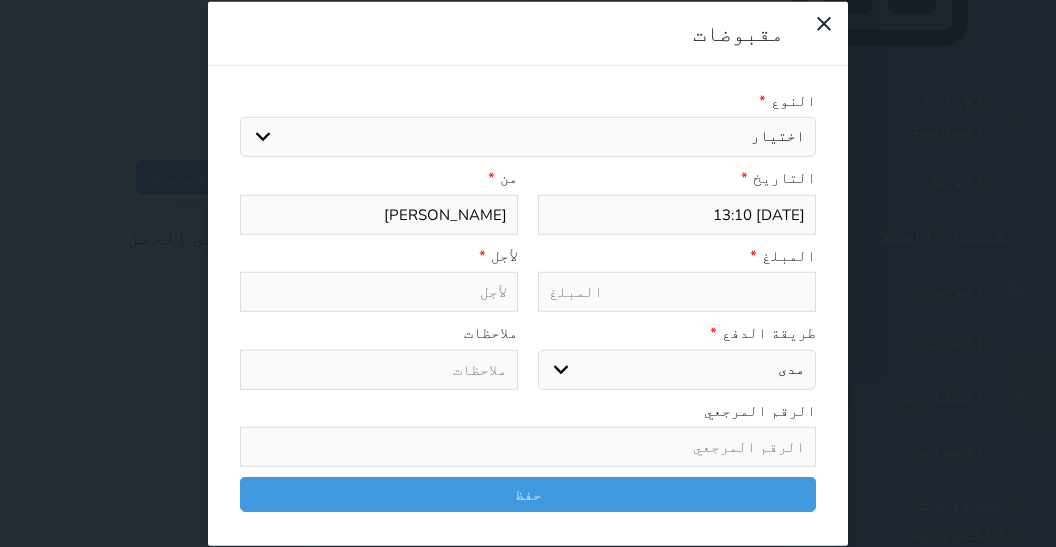 select on "2620" 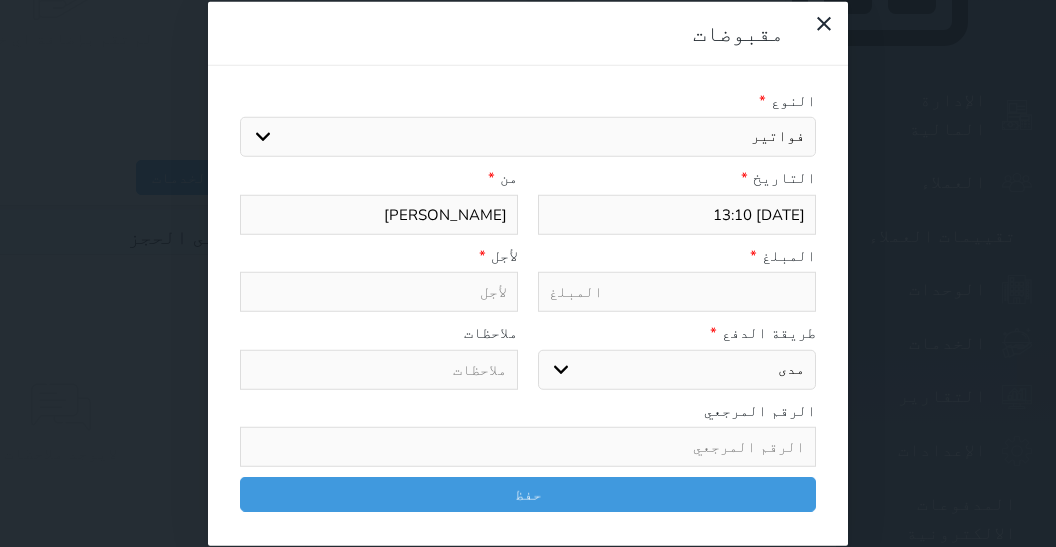 click on "فواتير" at bounding box center [0, 0] 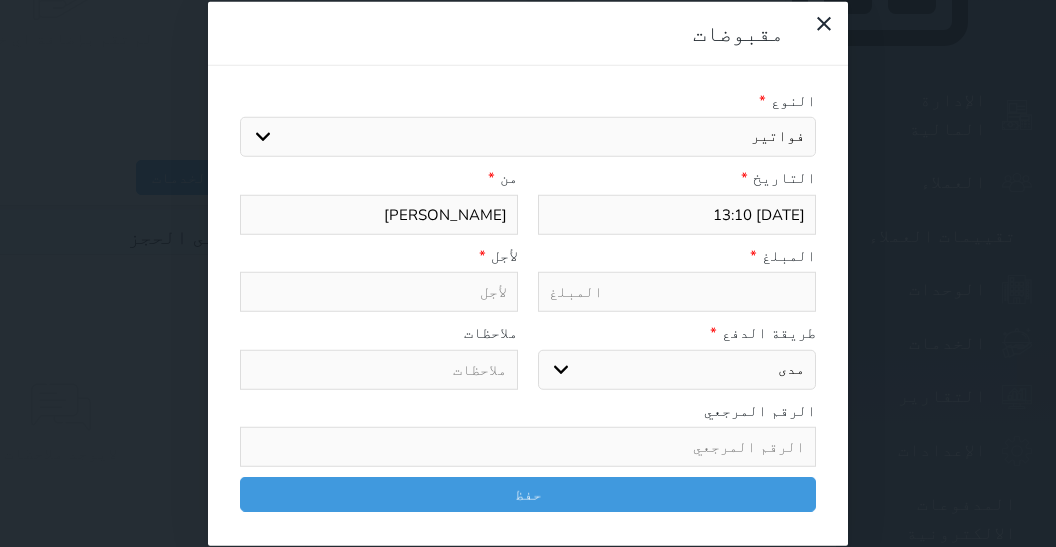 type on "فواتير - الوحدة - 103" 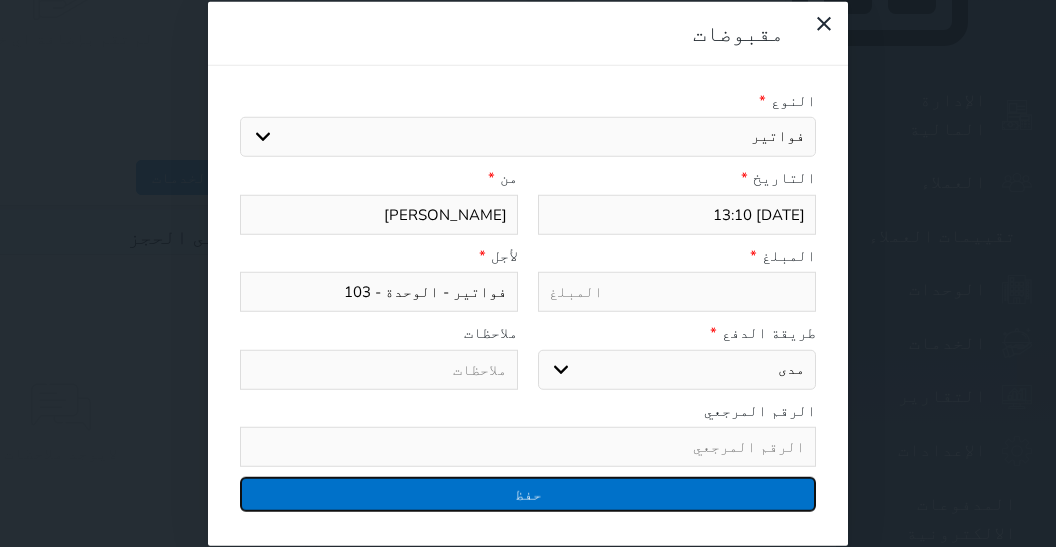 click on "حفظ" at bounding box center [528, 494] 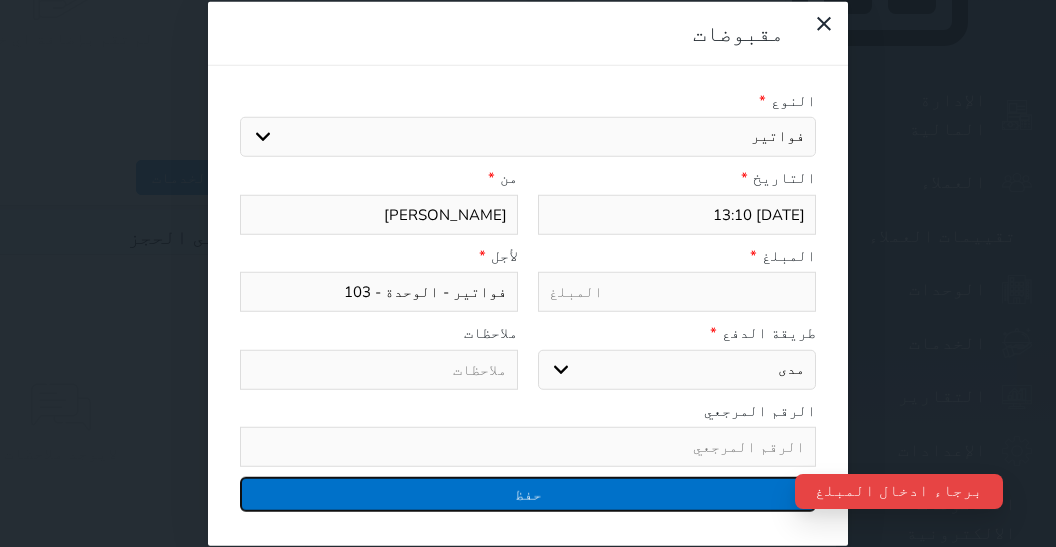 click on "حفظ" at bounding box center [528, 494] 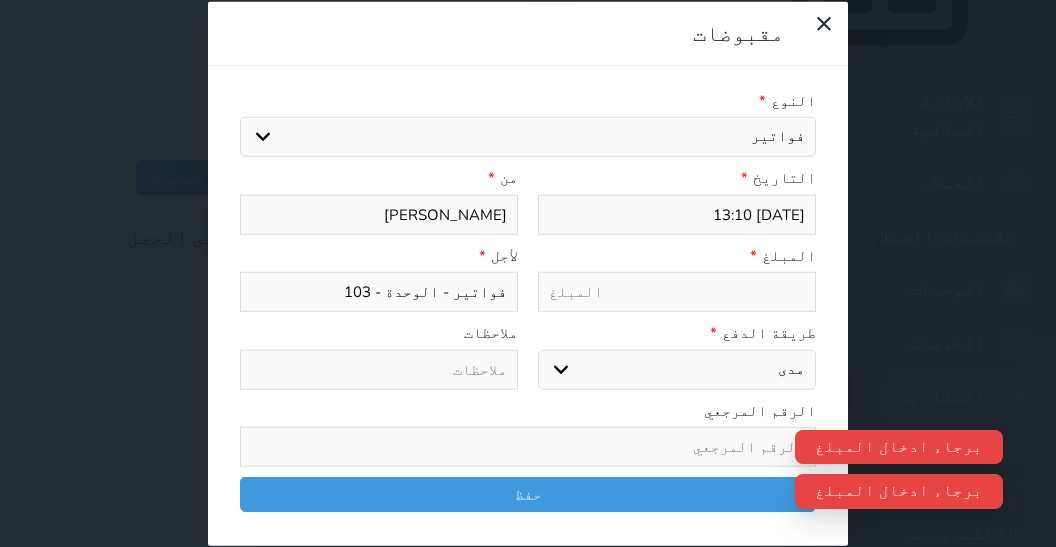 click at bounding box center (677, 292) 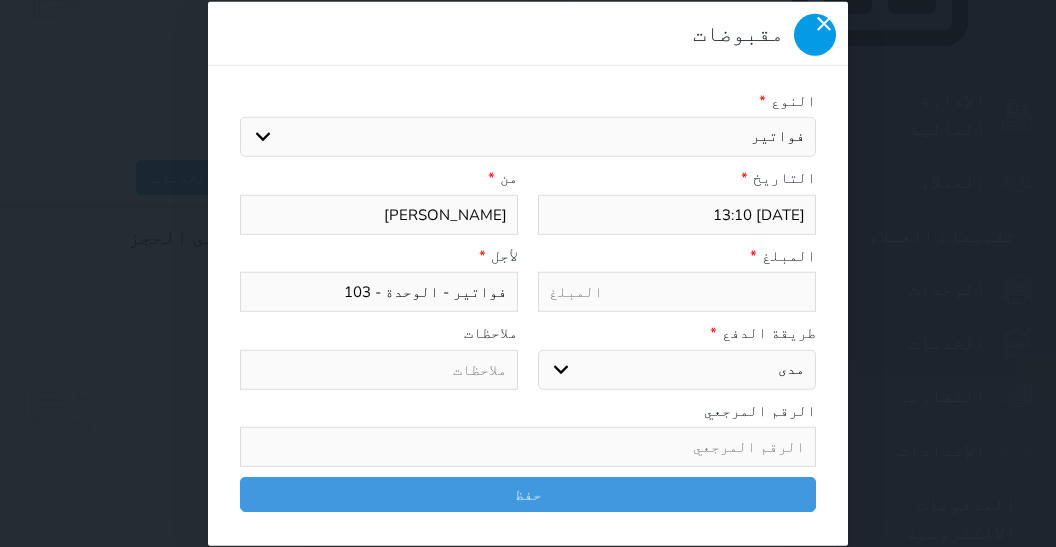 click 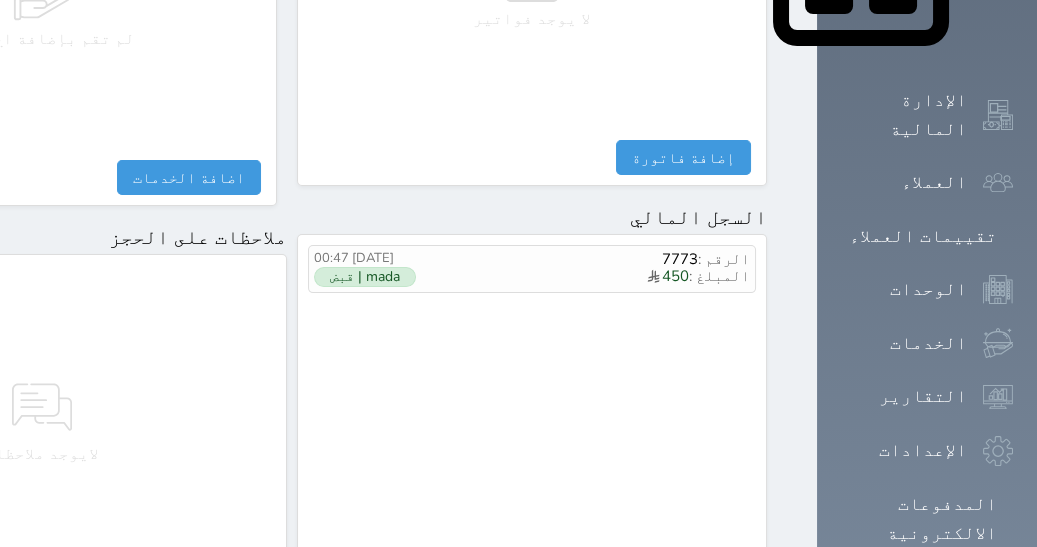 click on "مقبوضات" at bounding box center [706, 572] 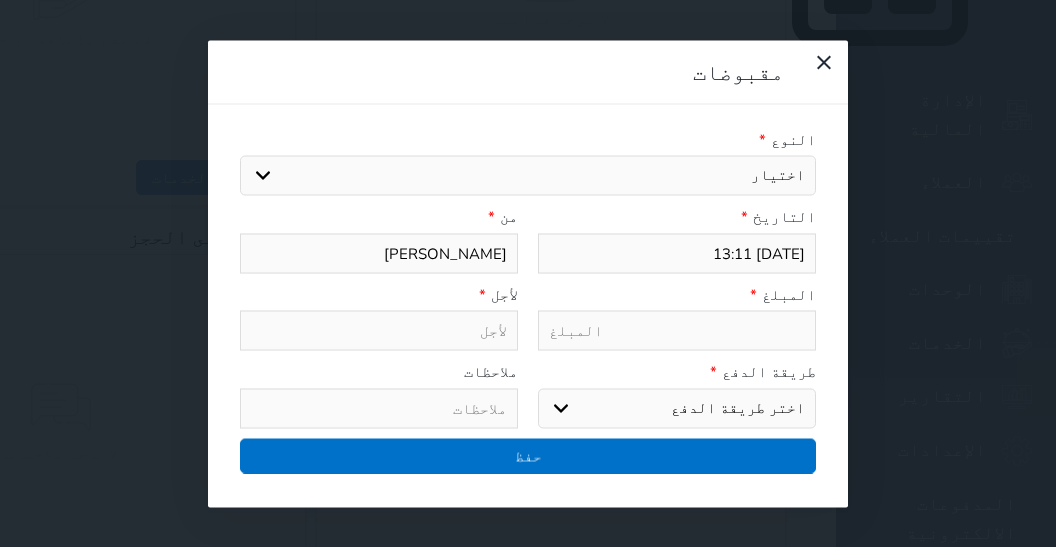 select 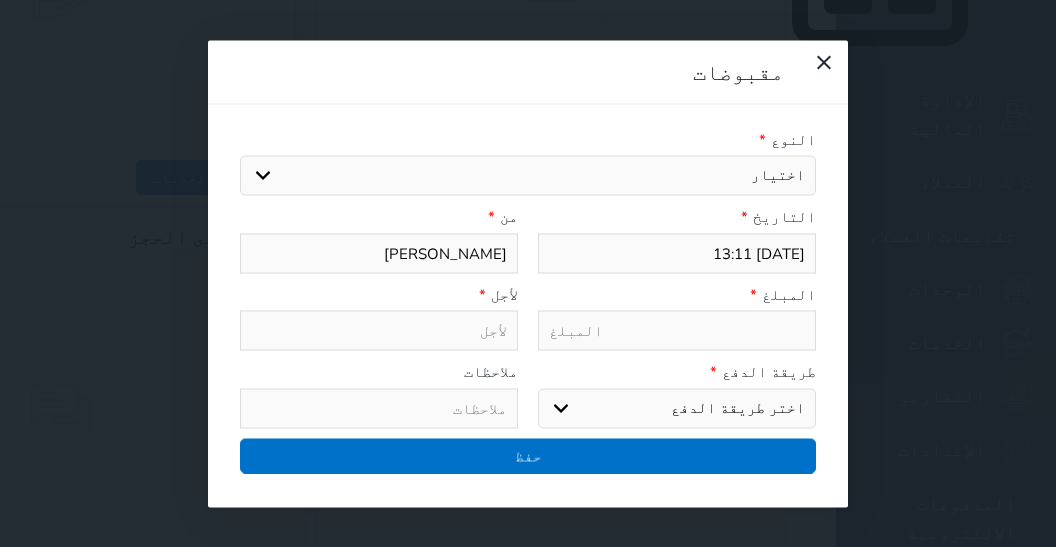 select 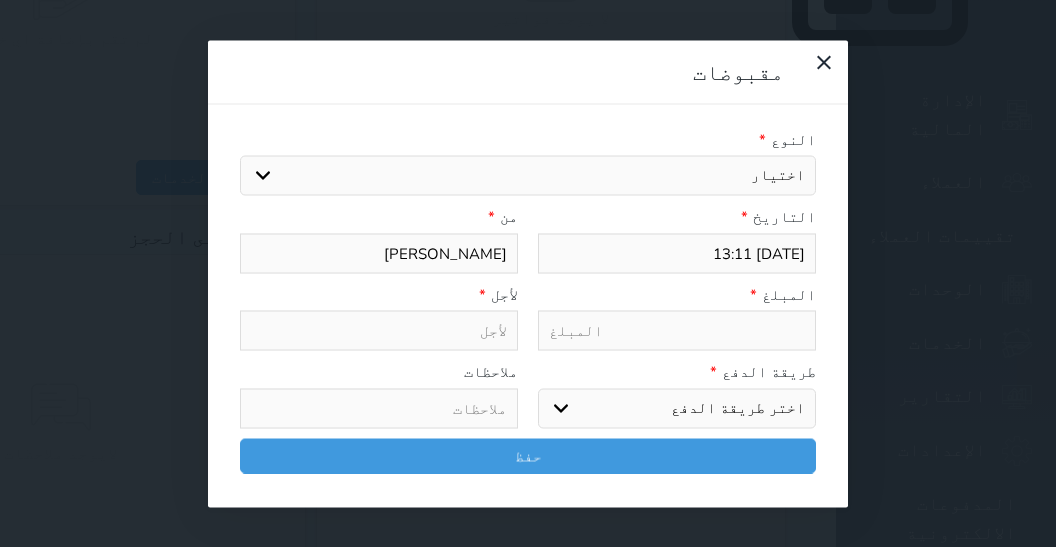 click at bounding box center [677, 331] 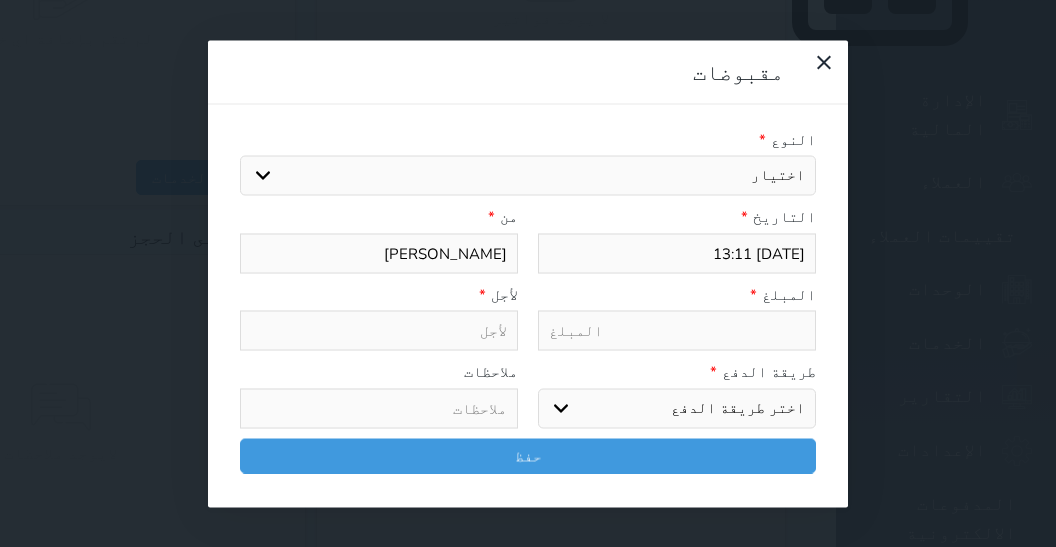type on "4" 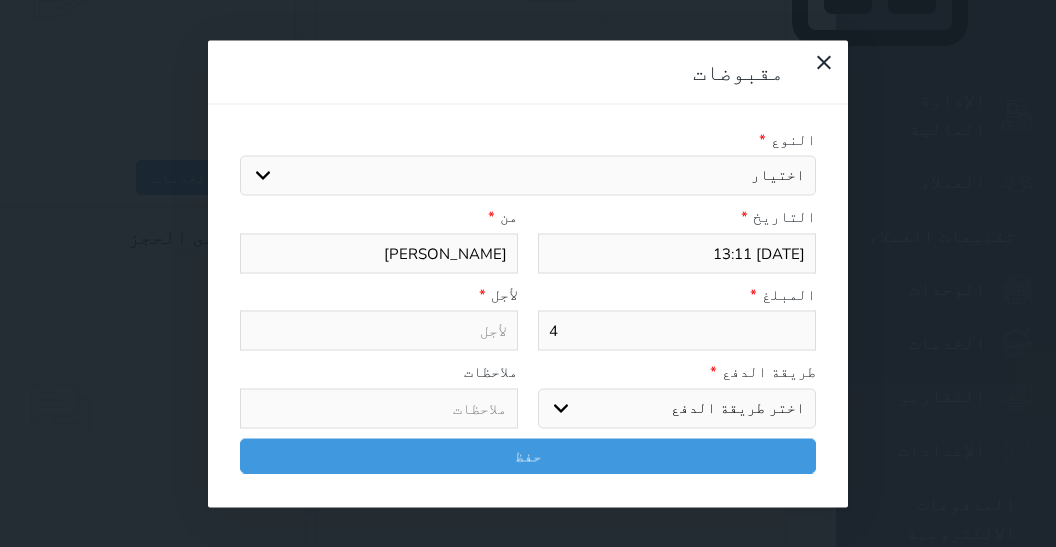 select 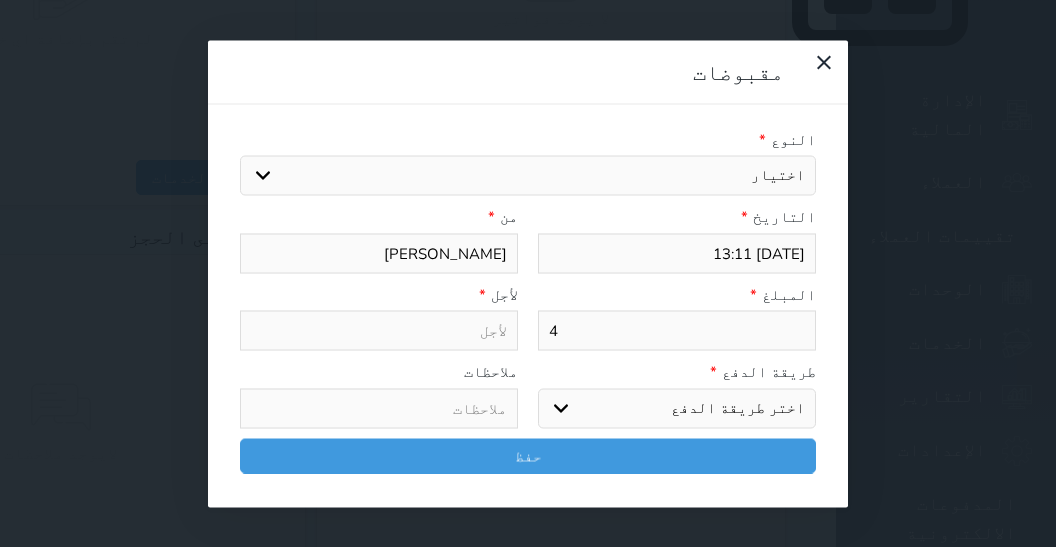 select 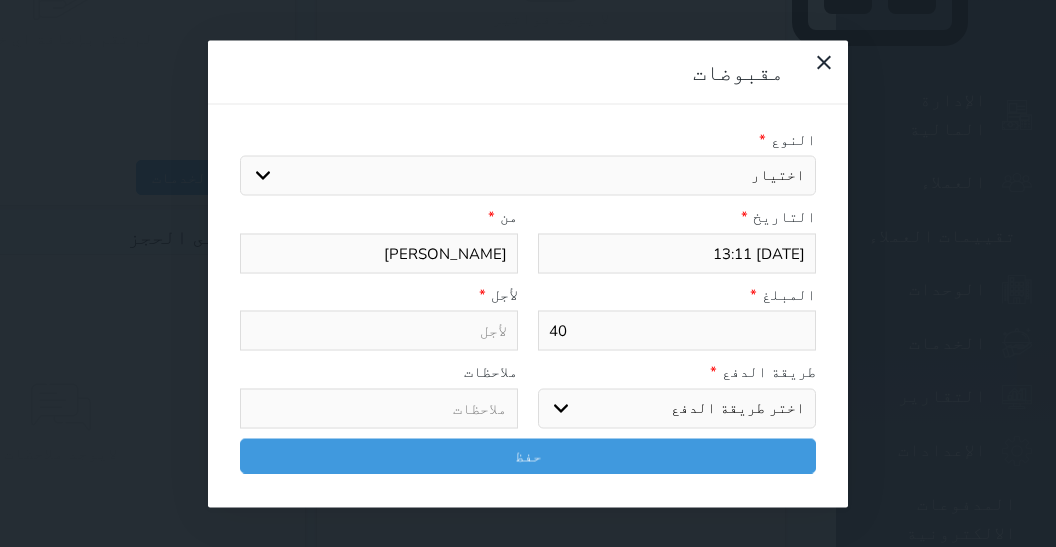 type on "402" 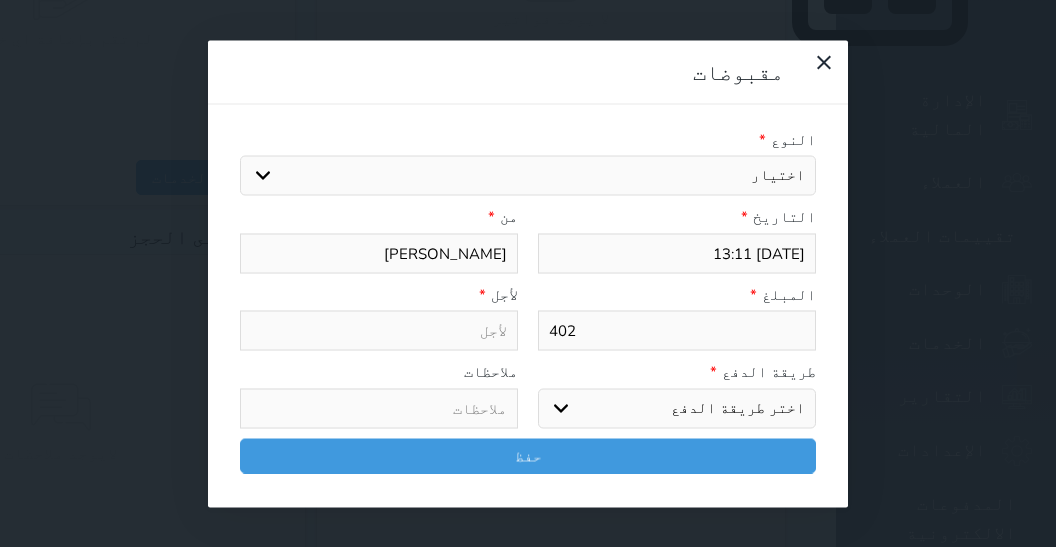 select 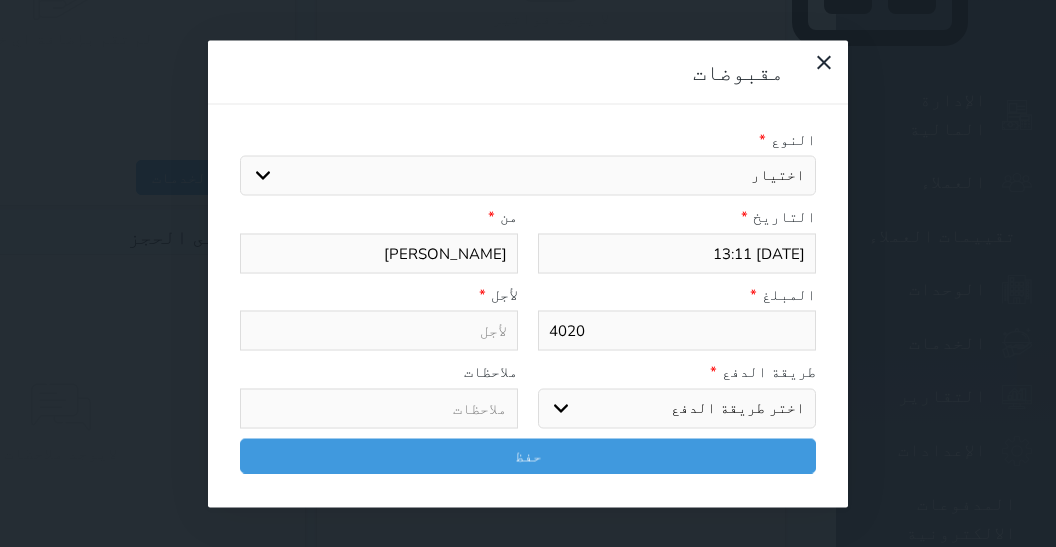 click on "4020" at bounding box center [677, 331] 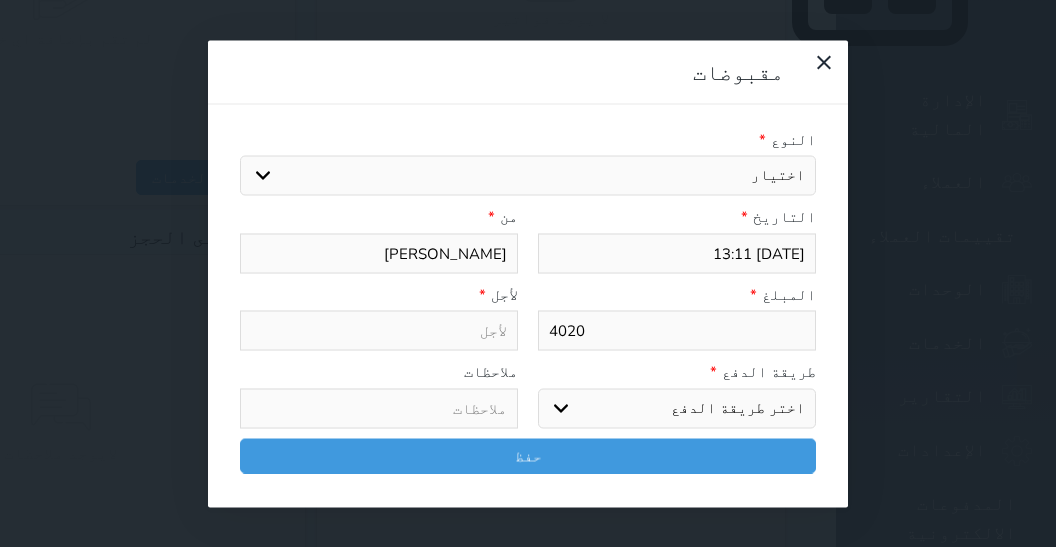 click on "4020" at bounding box center (677, 331) 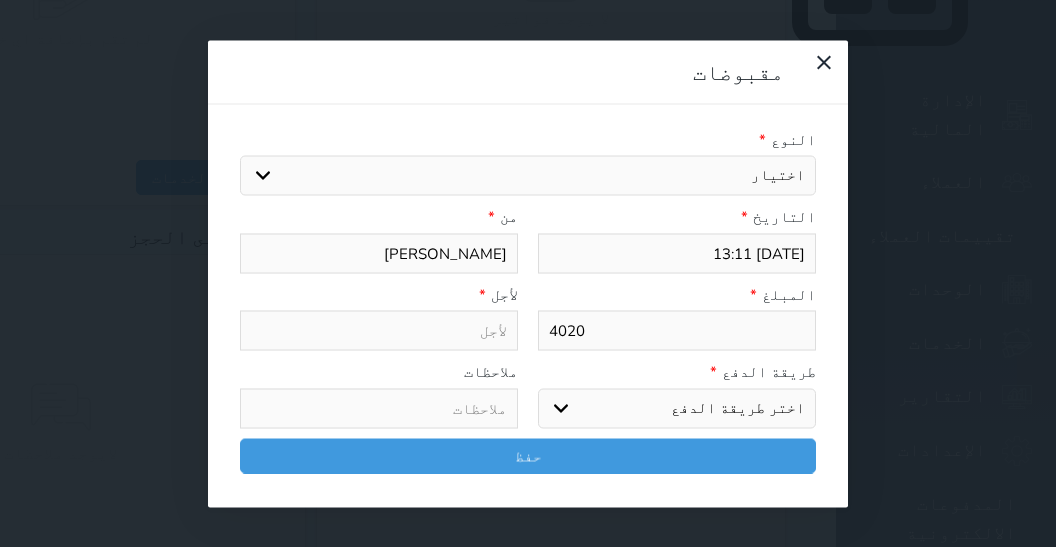 drag, startPoint x: 819, startPoint y: 291, endPoint x: 808, endPoint y: 293, distance: 11.18034 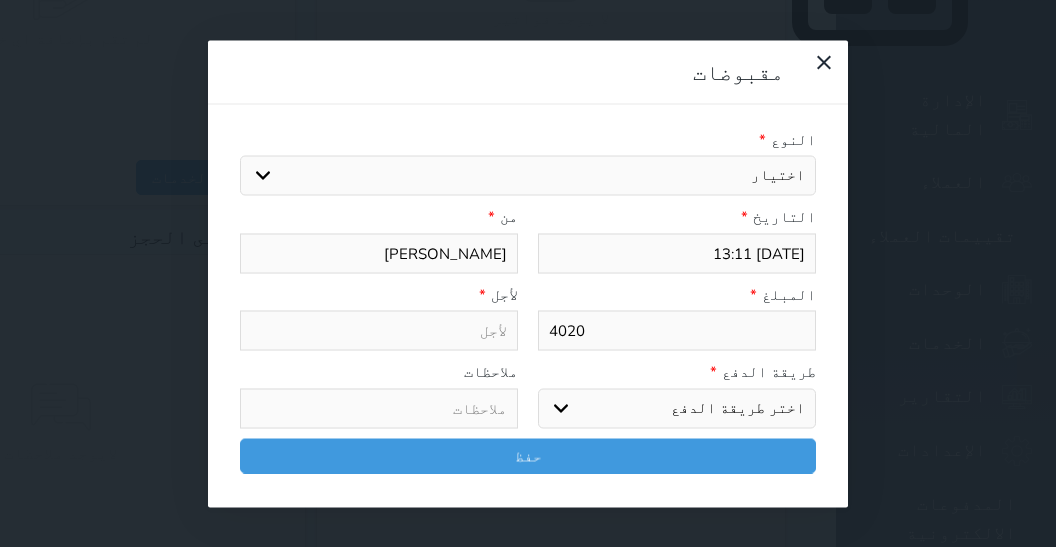 select 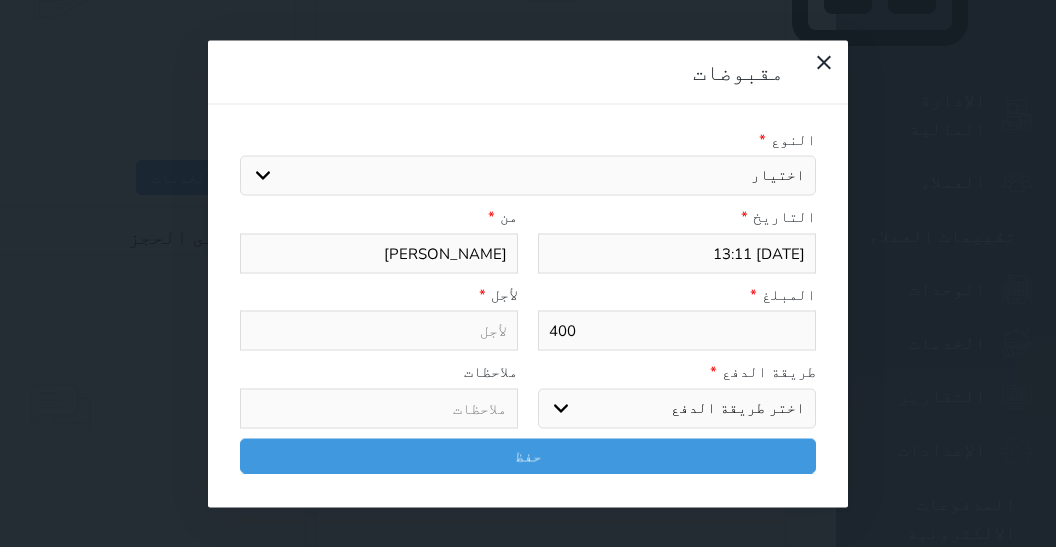 type on "400" 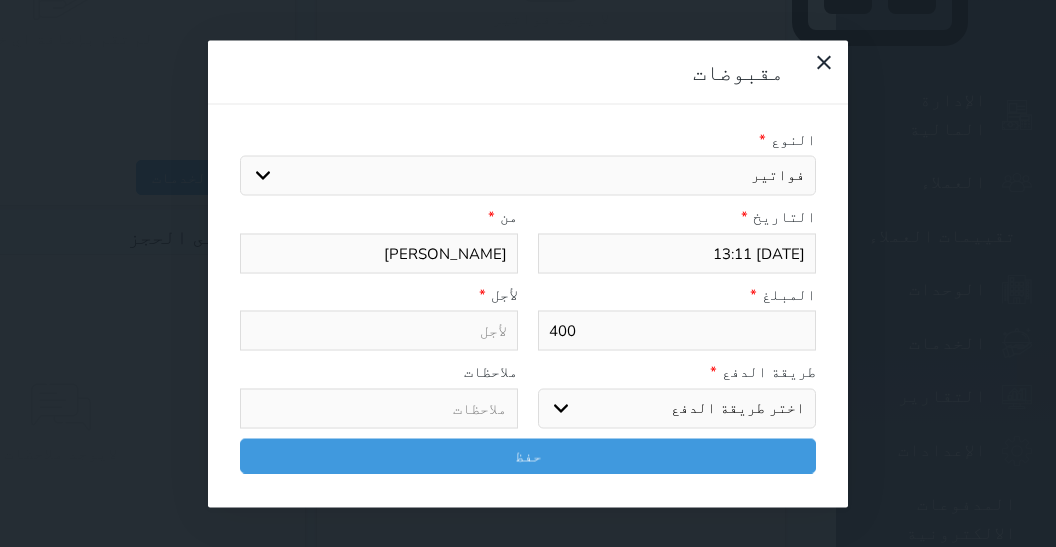 click on "فواتير" at bounding box center (0, 0) 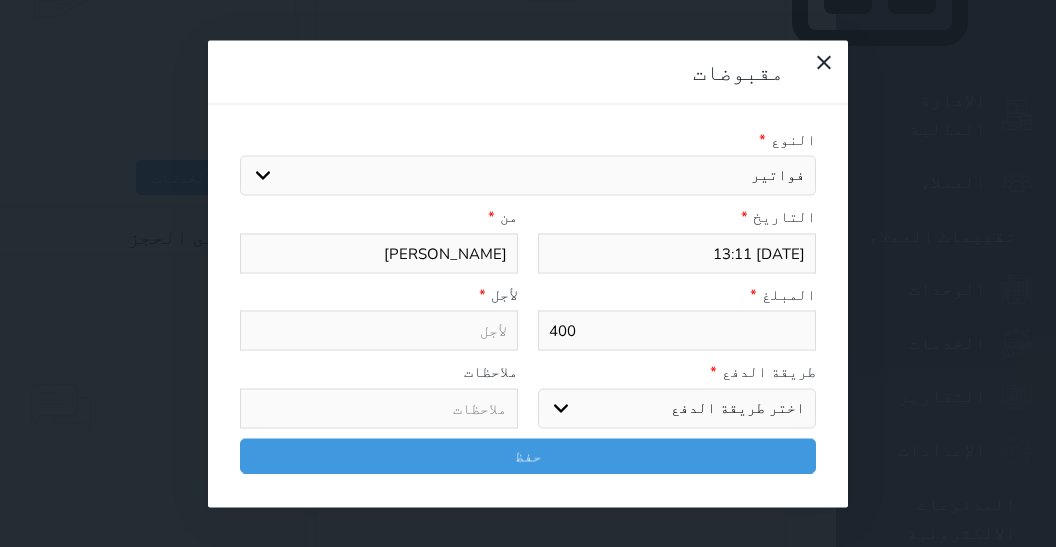 click on "اختر طريقة الدفع   دفع نقدى   تحويل بنكى   مدى   بطاقة ائتمان   آجل" at bounding box center (677, 408) 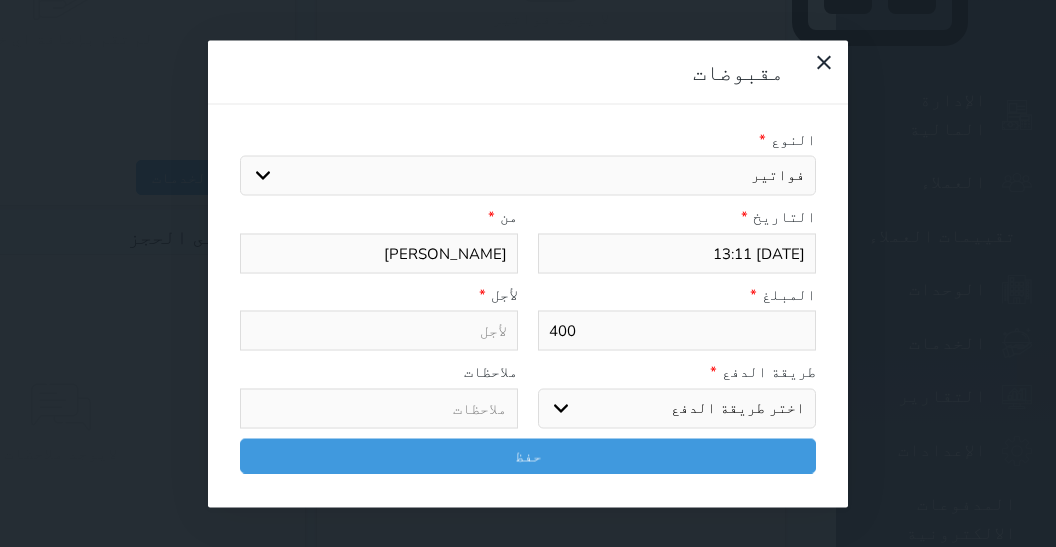 click on "مدى" at bounding box center (0, 0) 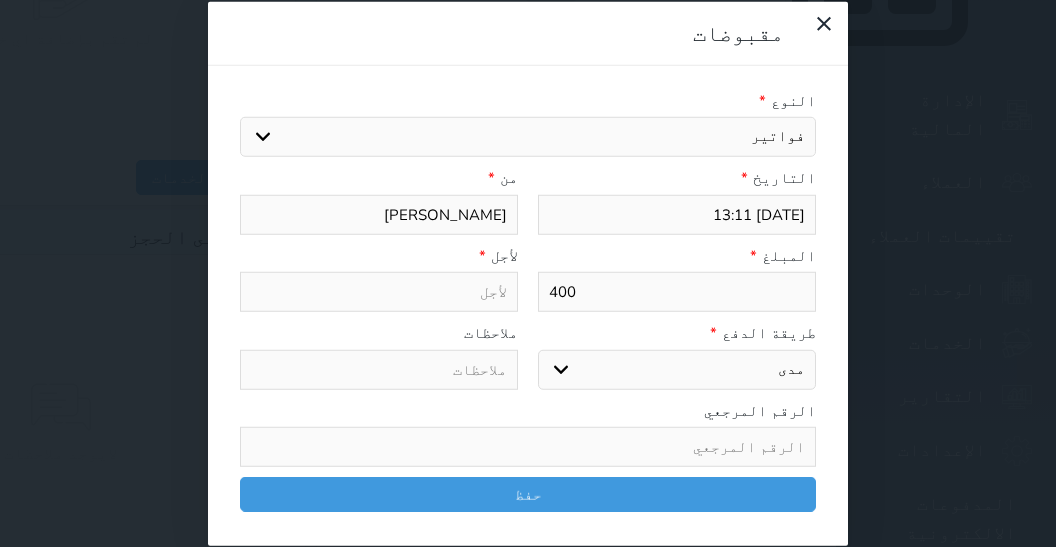 click on "400" at bounding box center [677, 292] 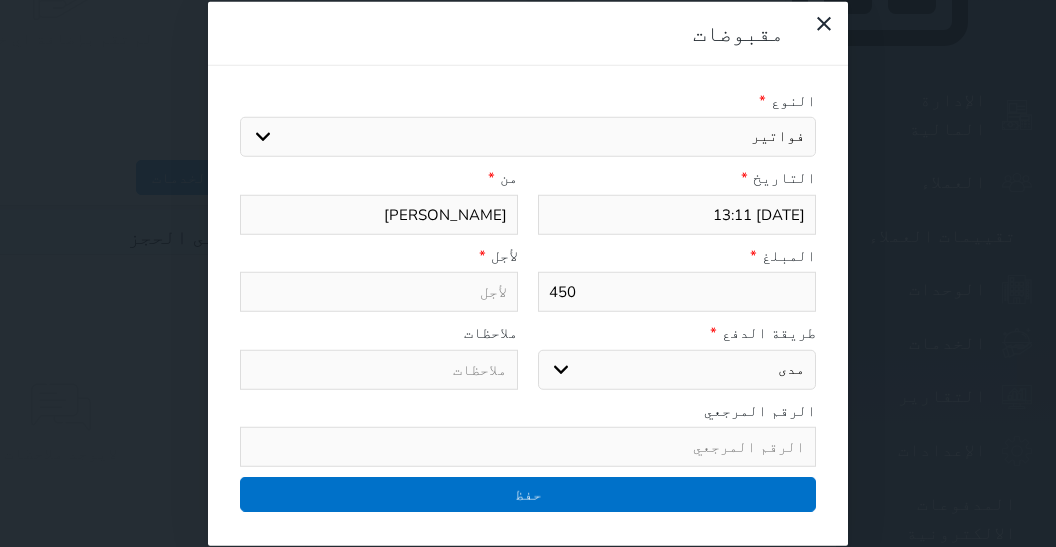 type on "450" 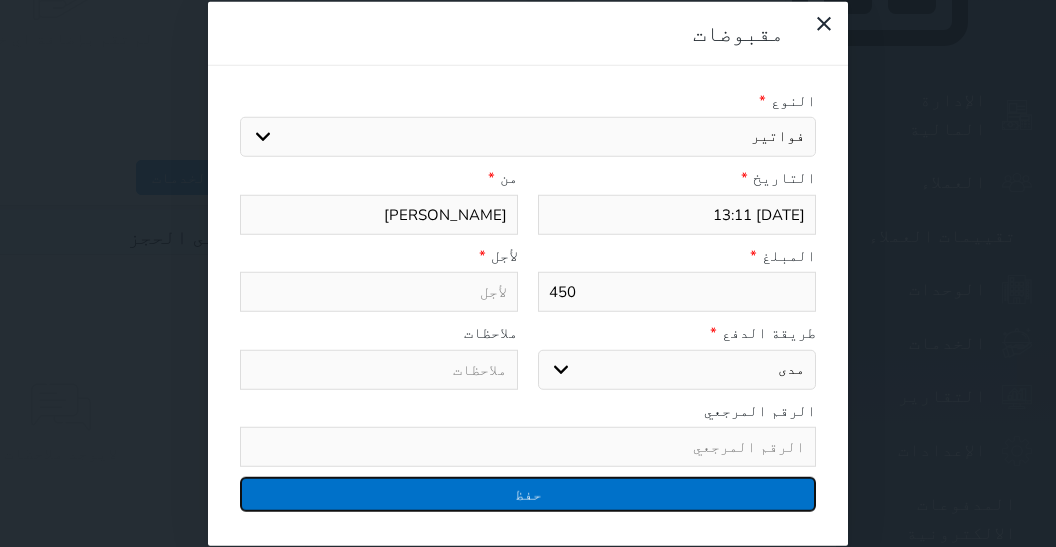 click on "حفظ" at bounding box center (528, 494) 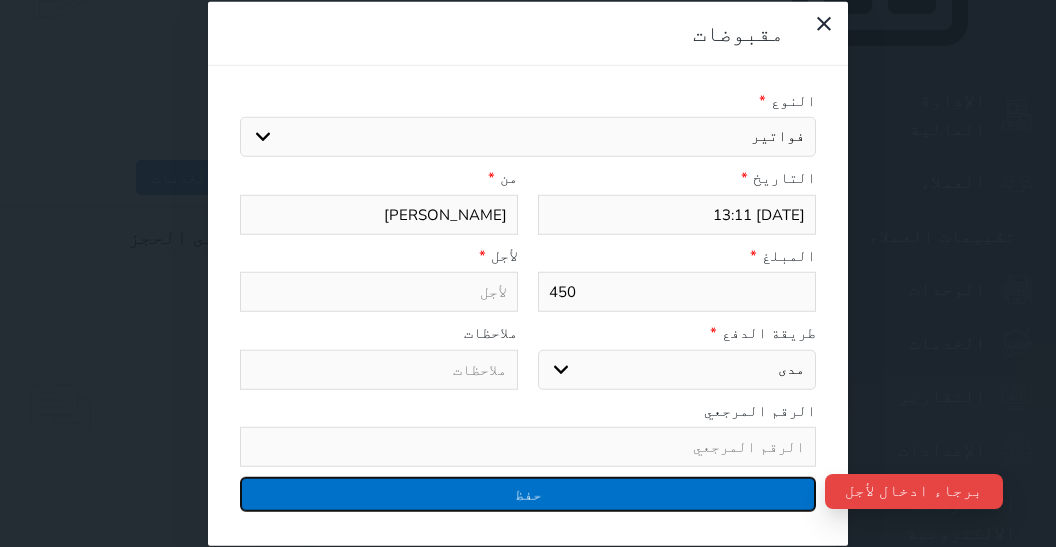 drag, startPoint x: 759, startPoint y: 491, endPoint x: 766, endPoint y: 483, distance: 10.630146 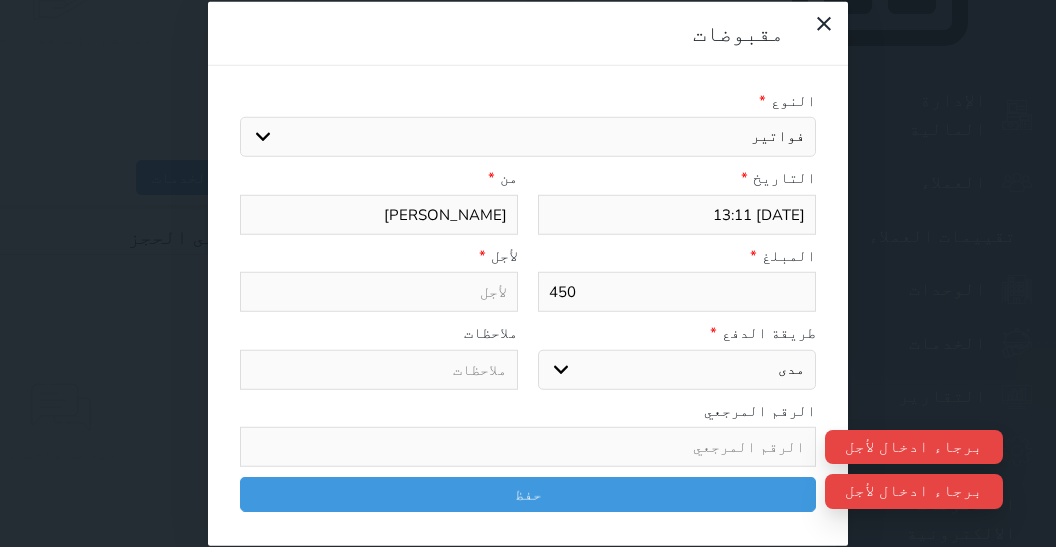 click at bounding box center [379, 292] 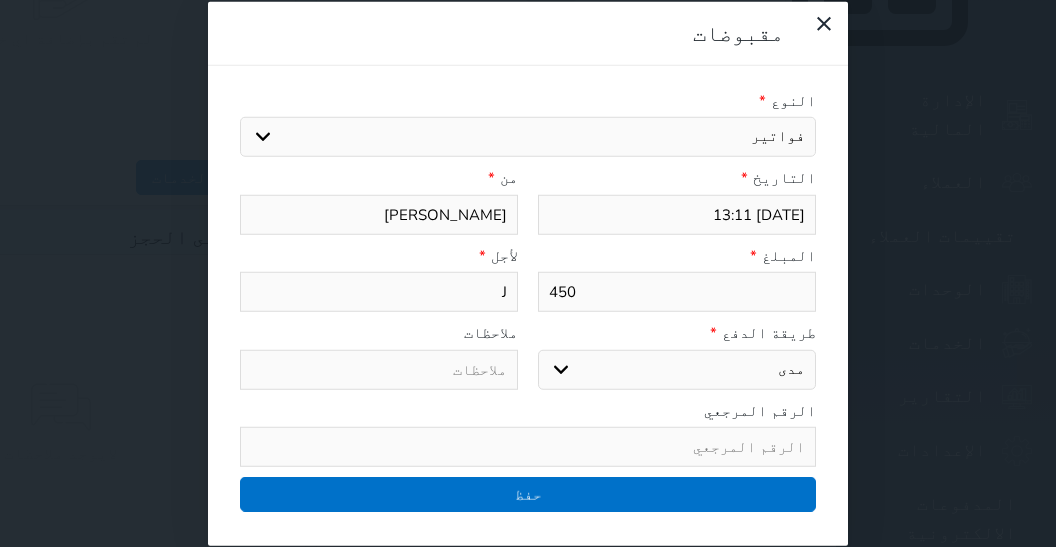 type on "J" 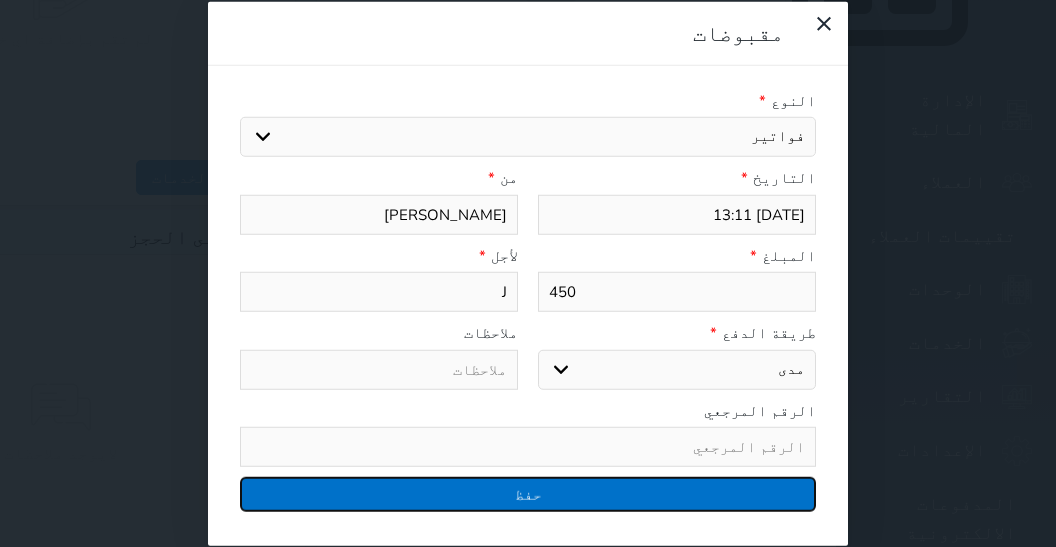 click on "حفظ" at bounding box center (528, 494) 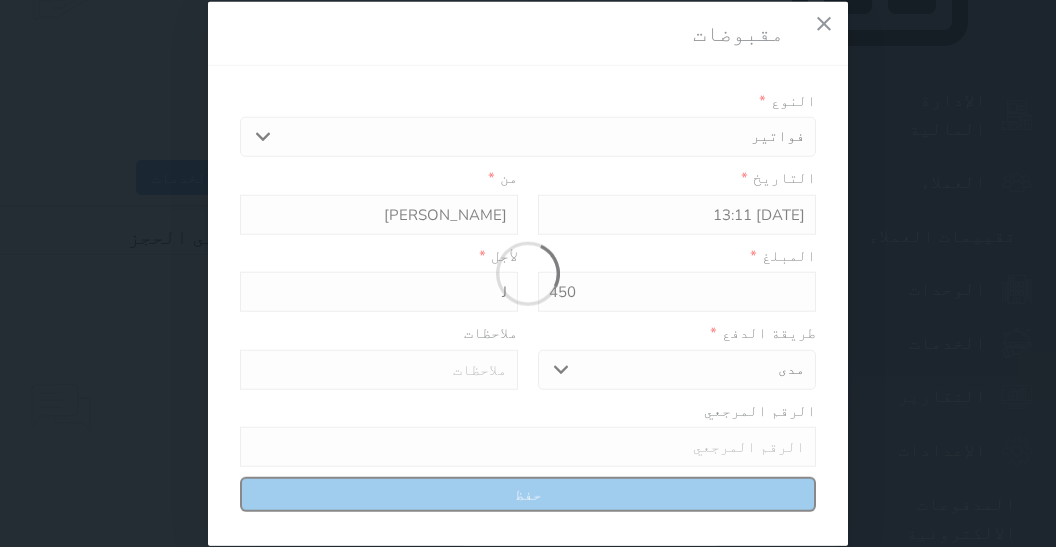 select 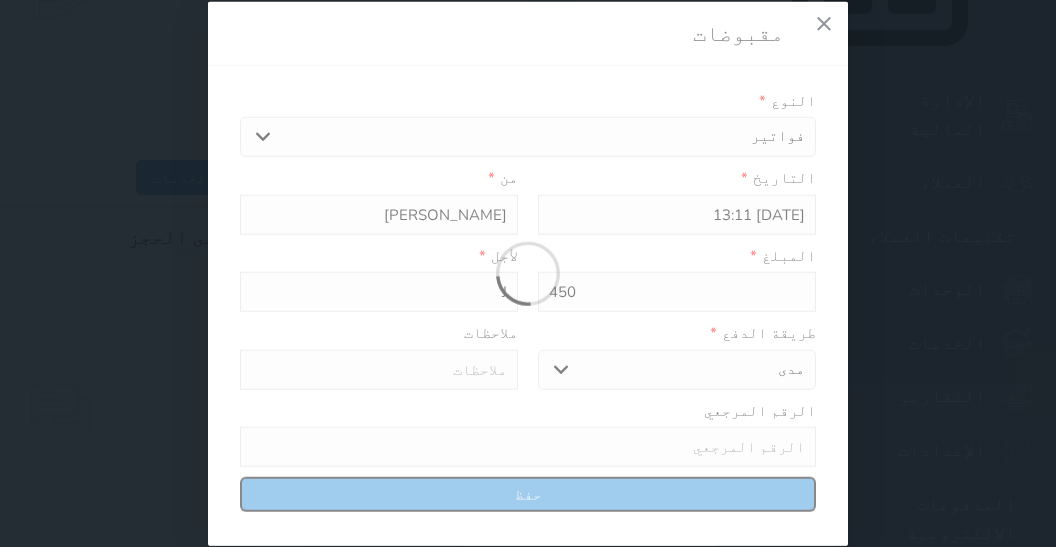 type 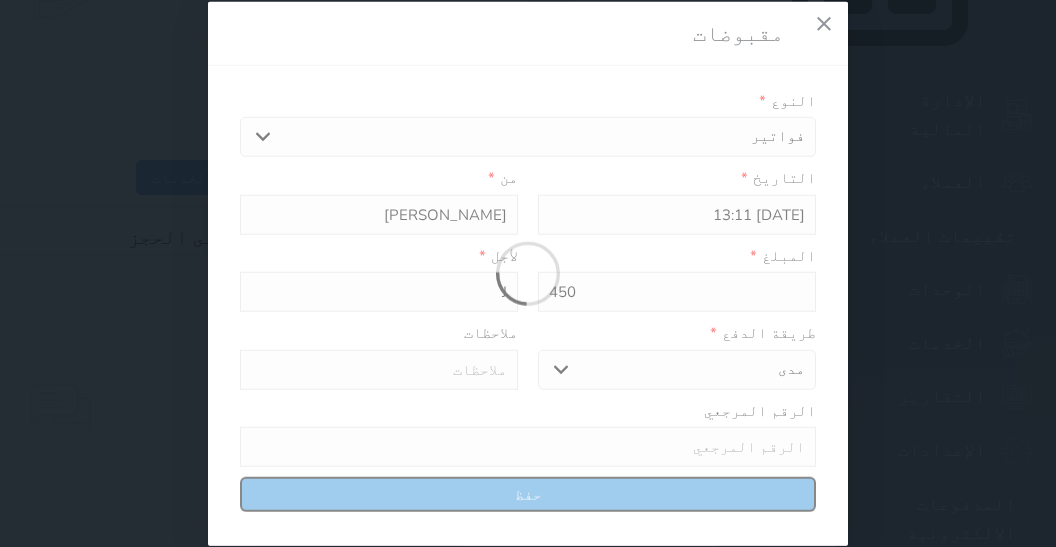 type on "0" 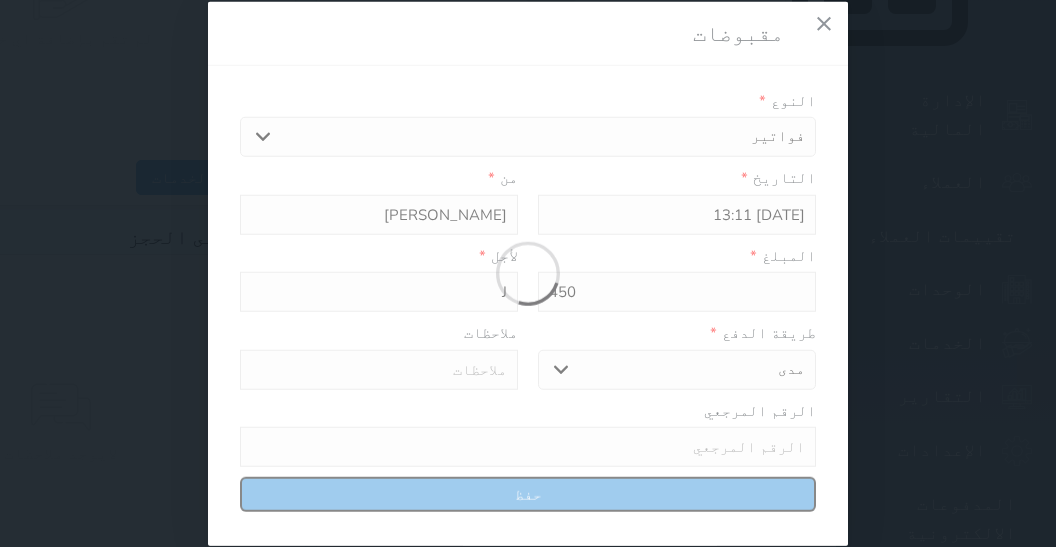 select 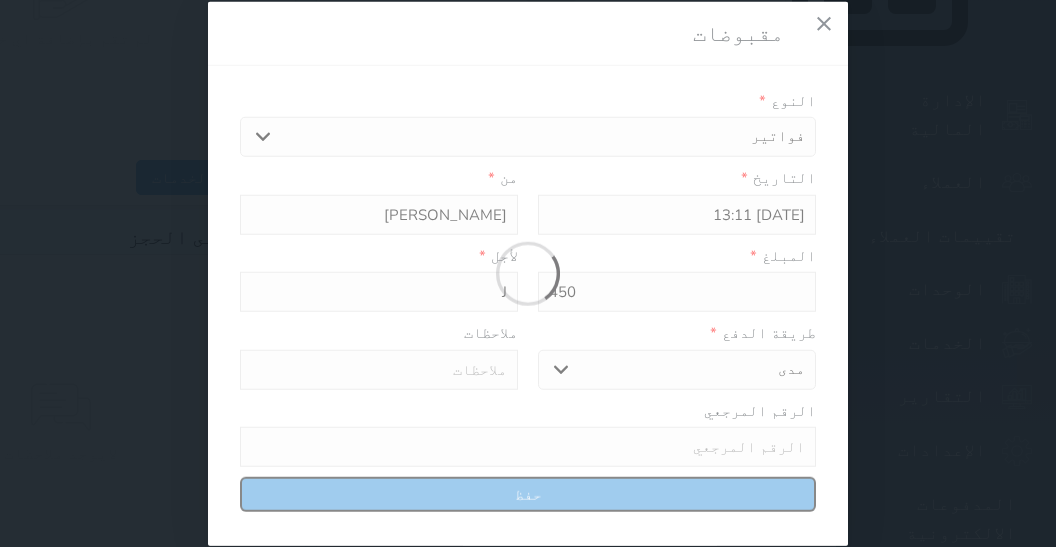 type on "0" 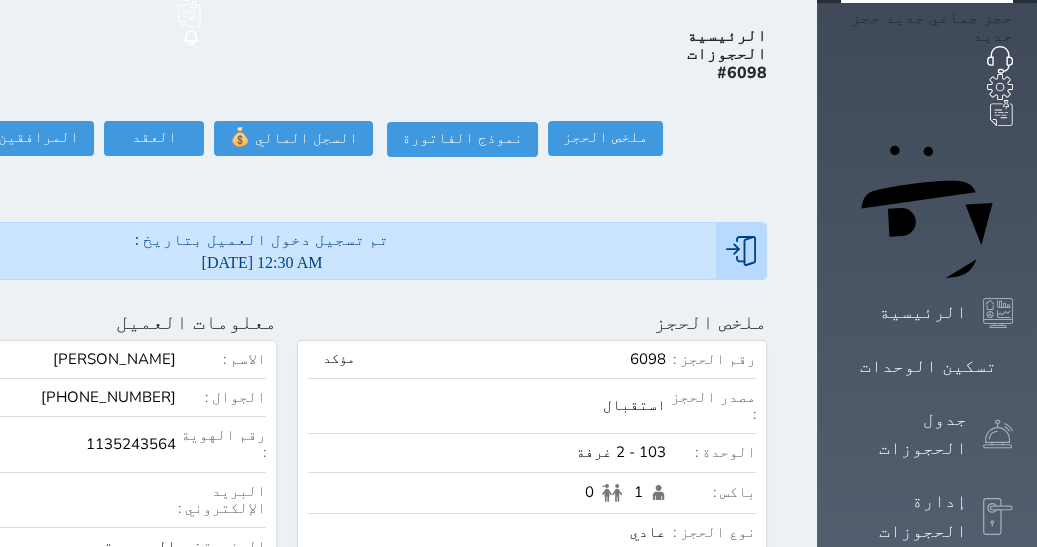 scroll, scrollTop: 40, scrollLeft: 0, axis: vertical 